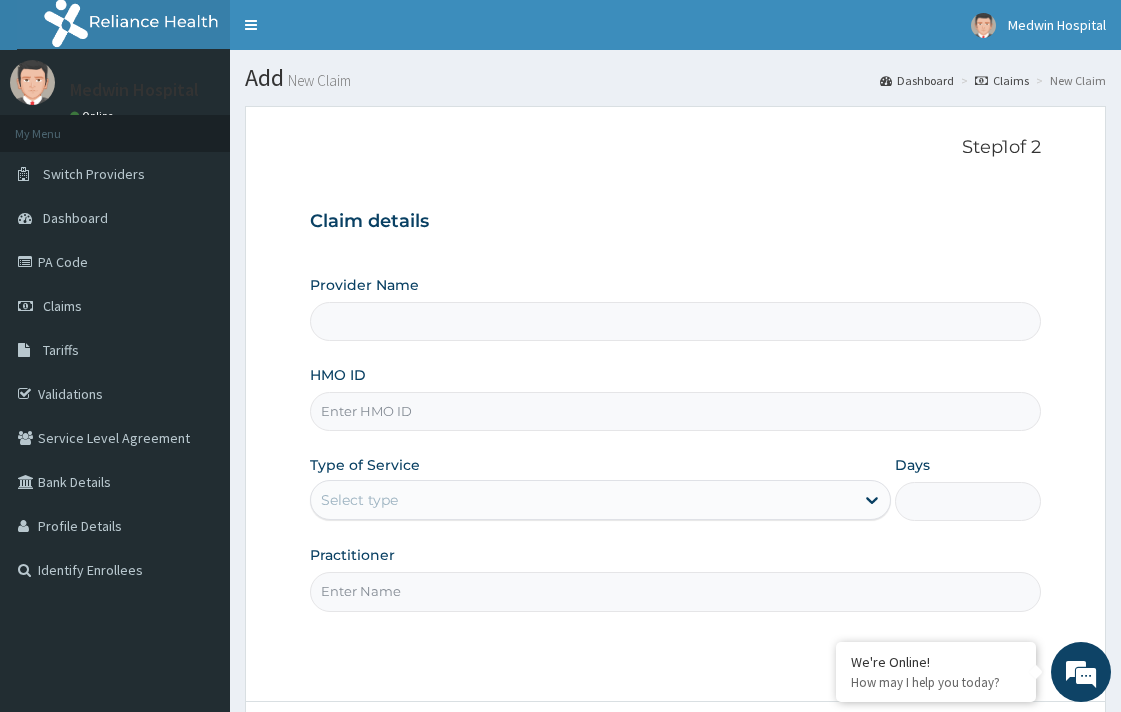 scroll, scrollTop: 0, scrollLeft: 0, axis: both 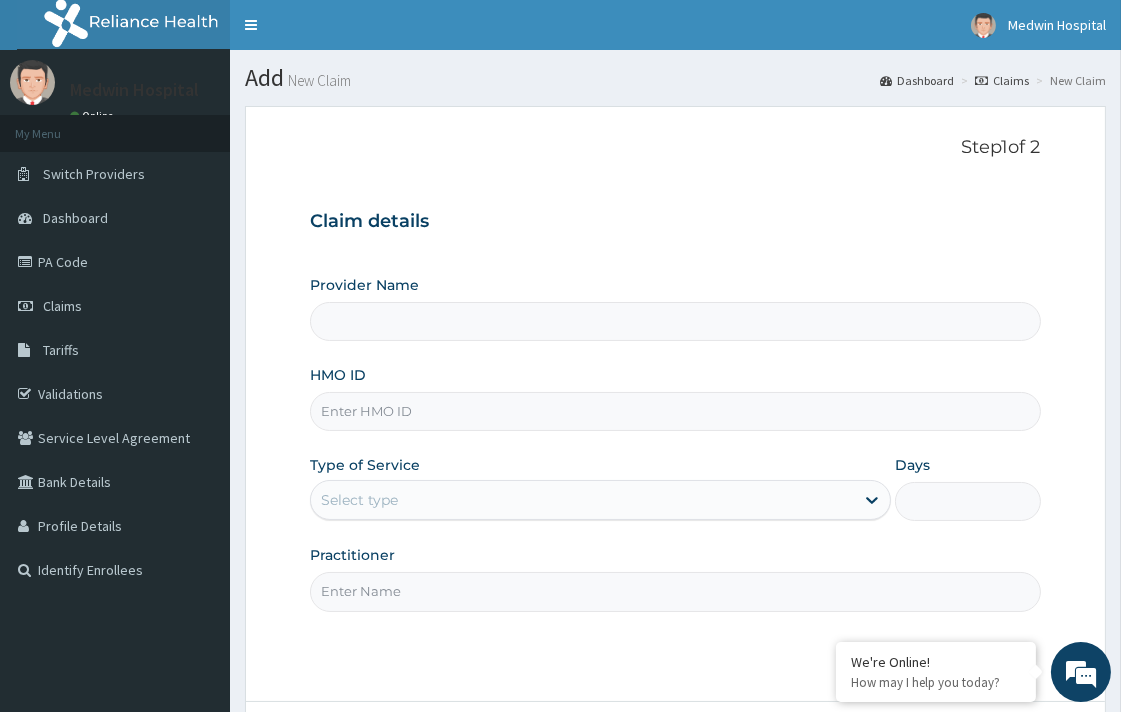 type on "Medwin Hospital" 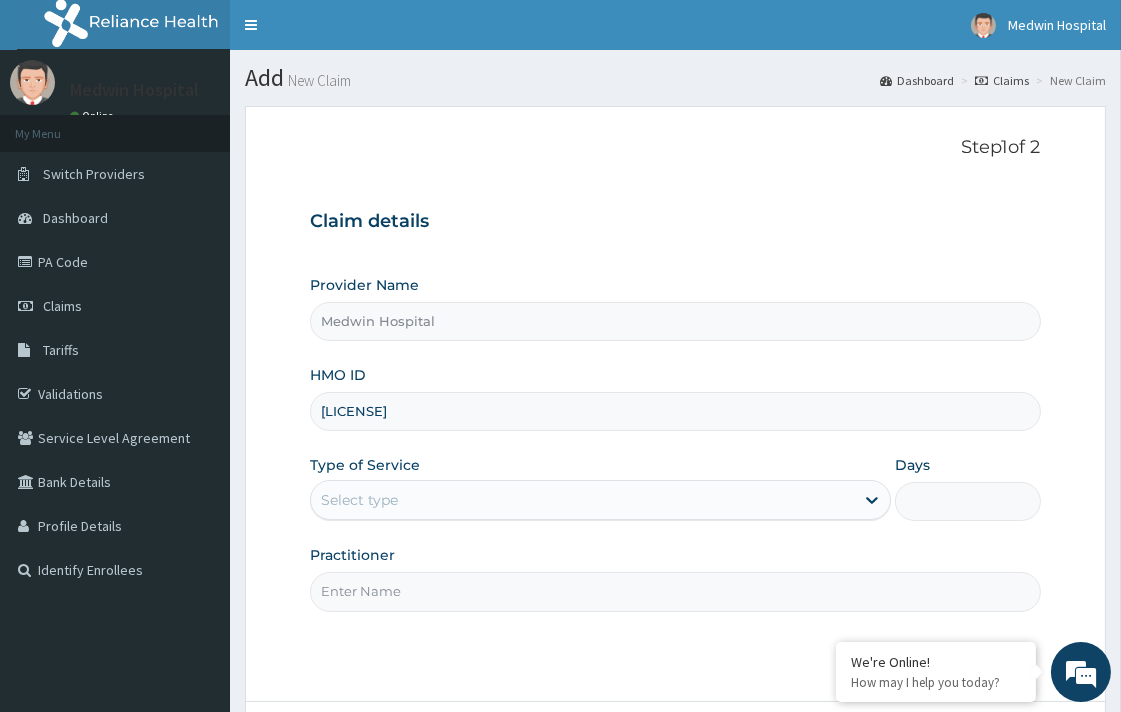 click on "[LICENSE]" at bounding box center [675, 411] 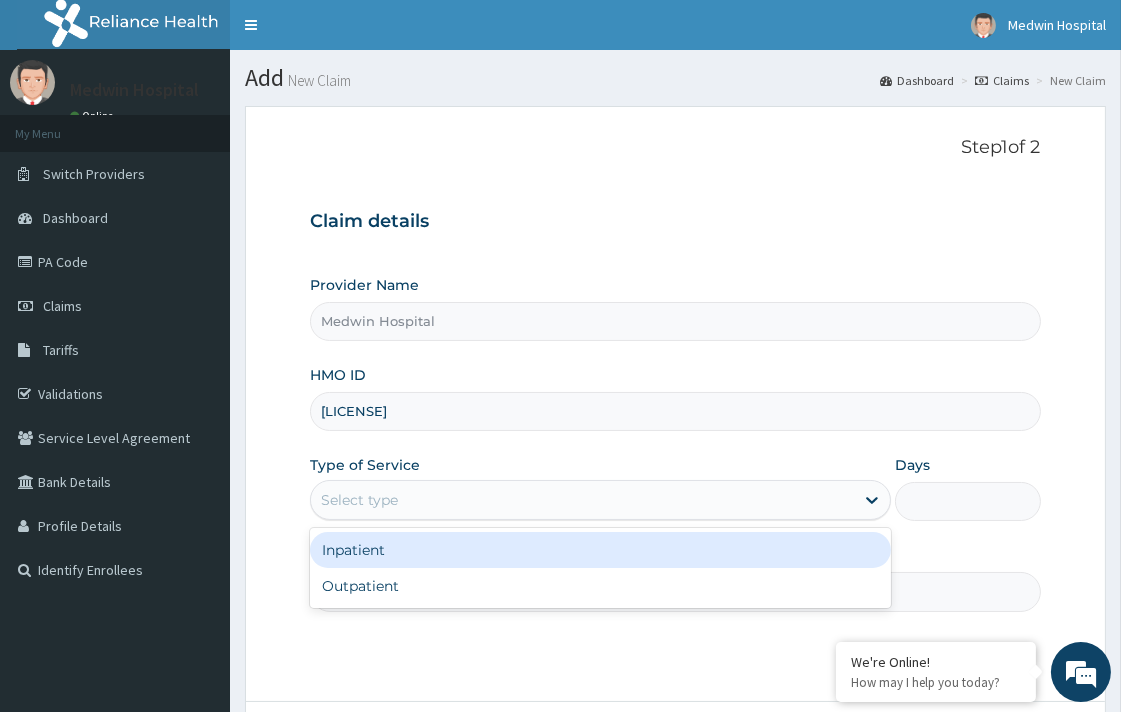 click on "Select type" at bounding box center [582, 500] 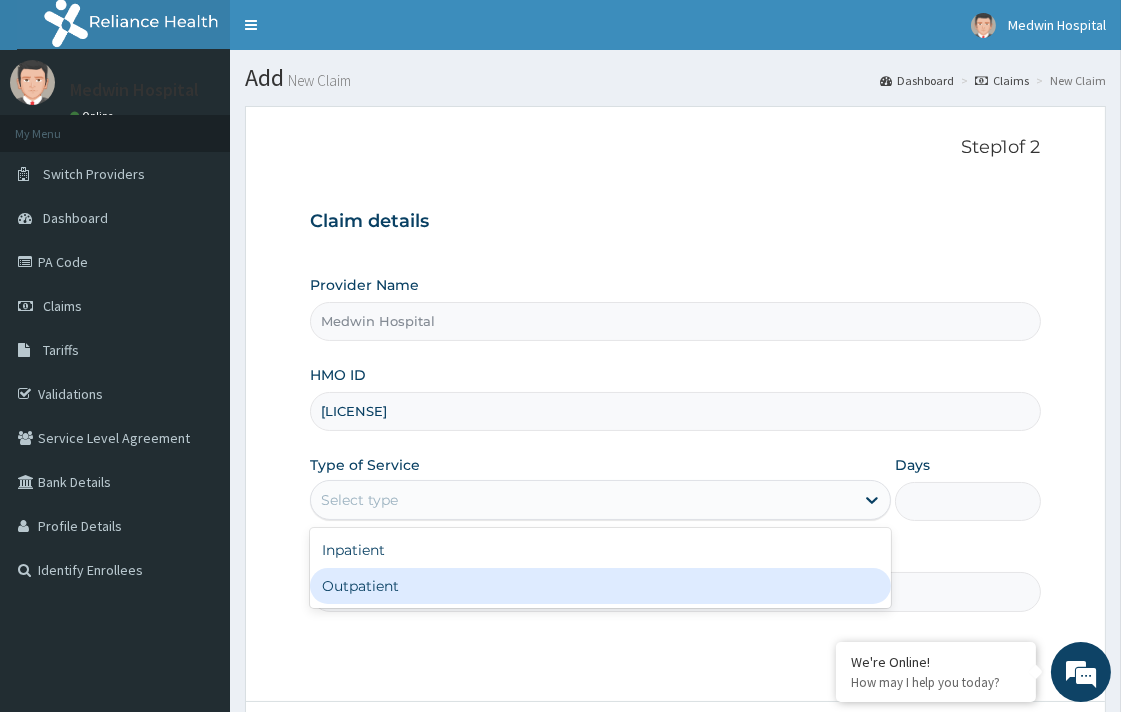 click on "Outpatient" at bounding box center (600, 586) 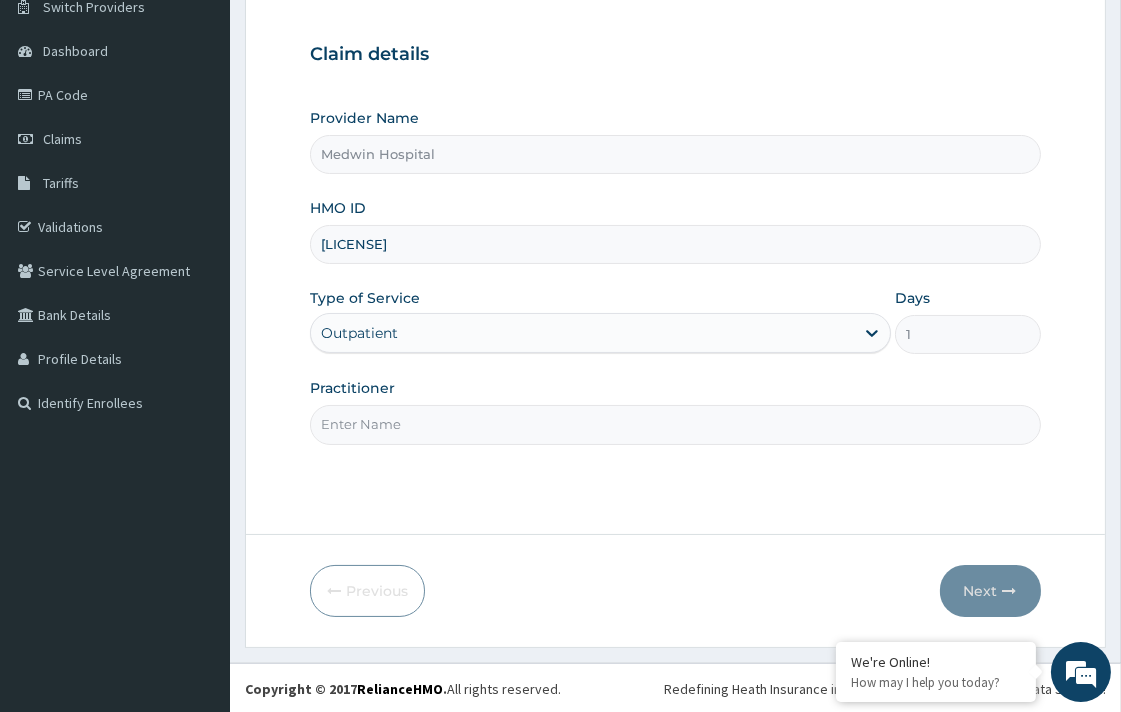 scroll, scrollTop: 170, scrollLeft: 0, axis: vertical 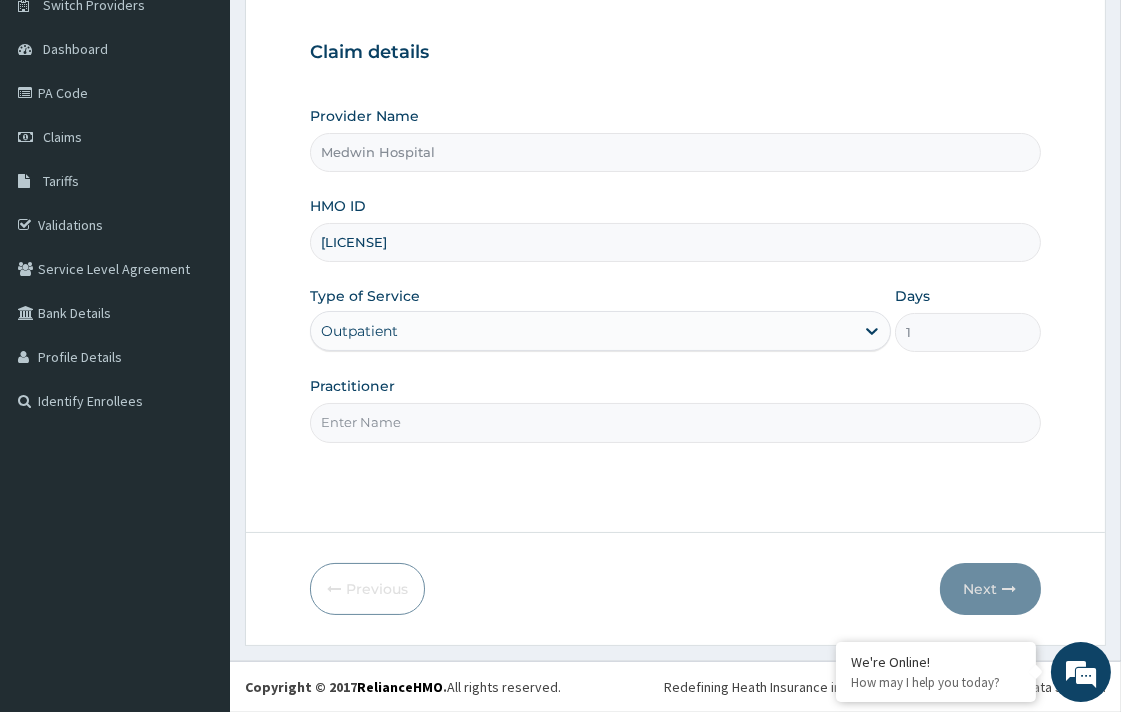 click on "Practitioner" at bounding box center (675, 422) 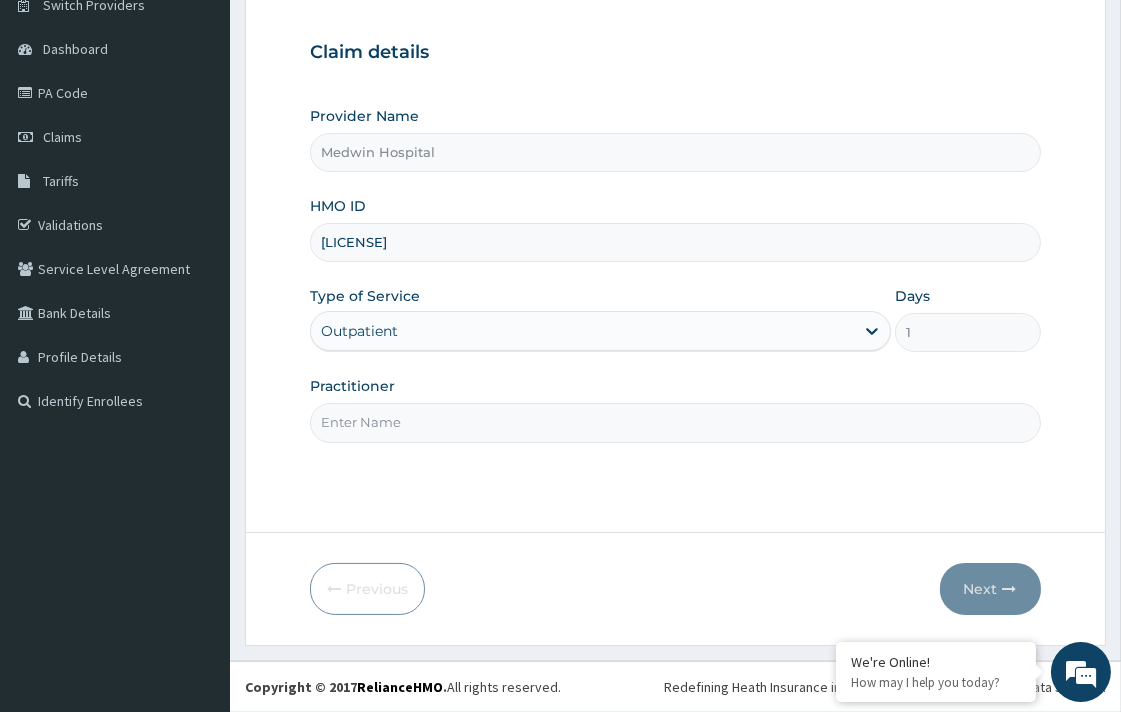 type on "DR. UCHENNA" 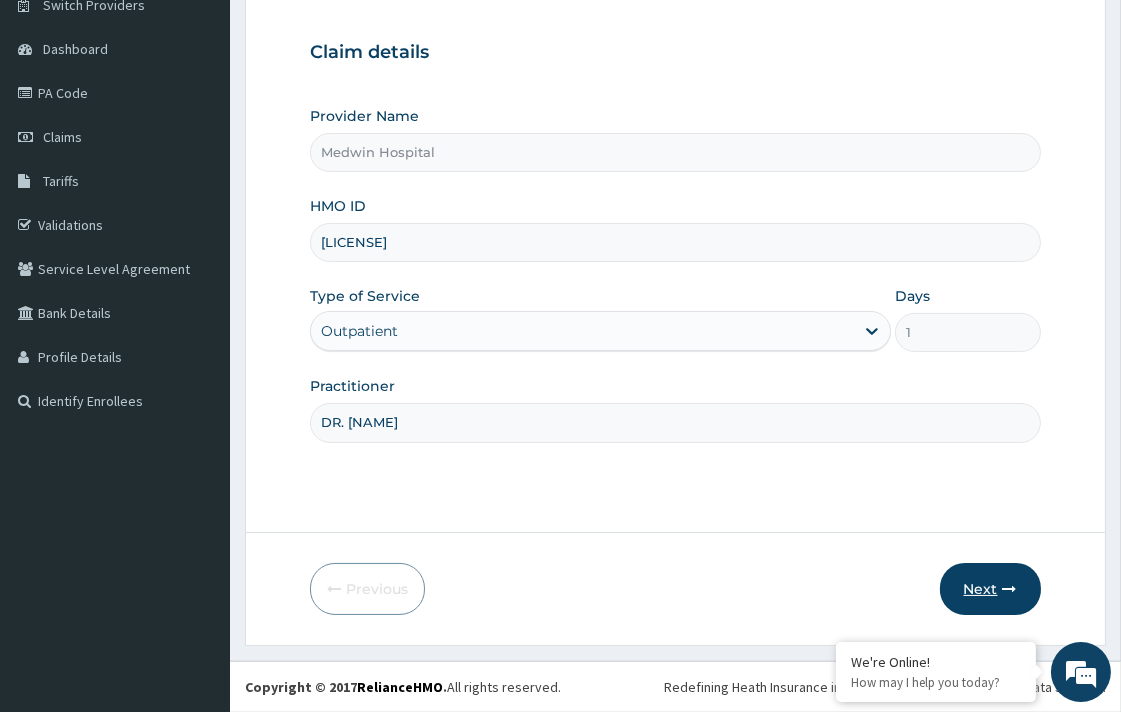 click on "Next" at bounding box center (990, 589) 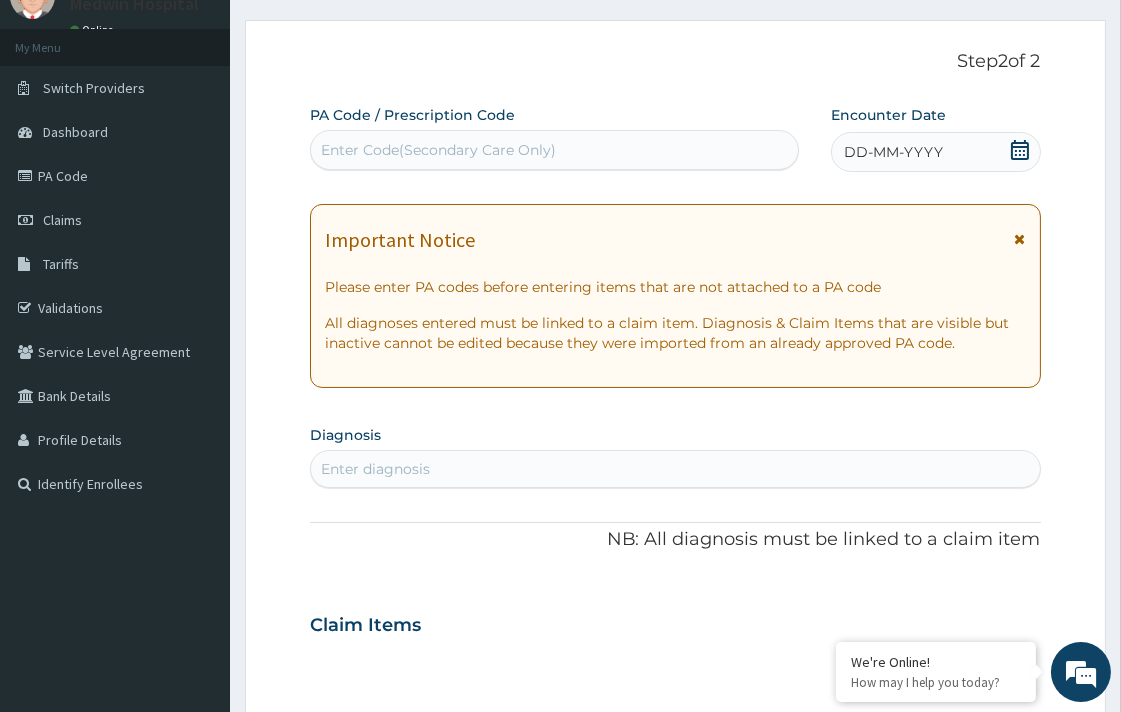 scroll, scrollTop: 0, scrollLeft: 0, axis: both 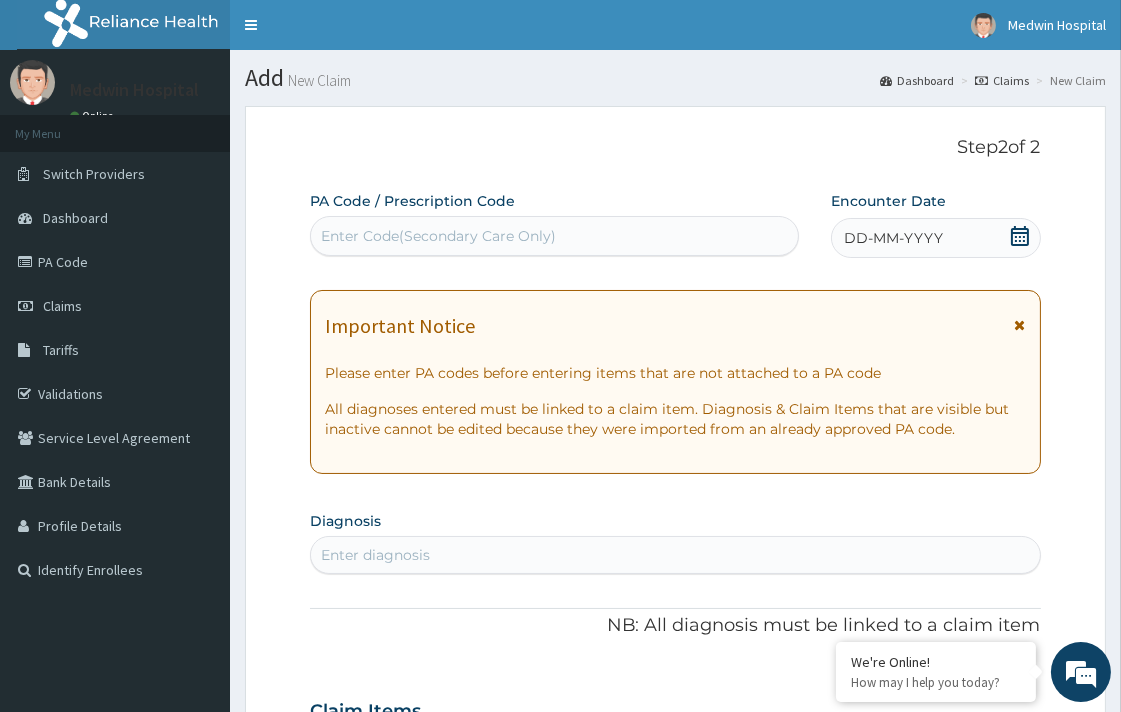 click 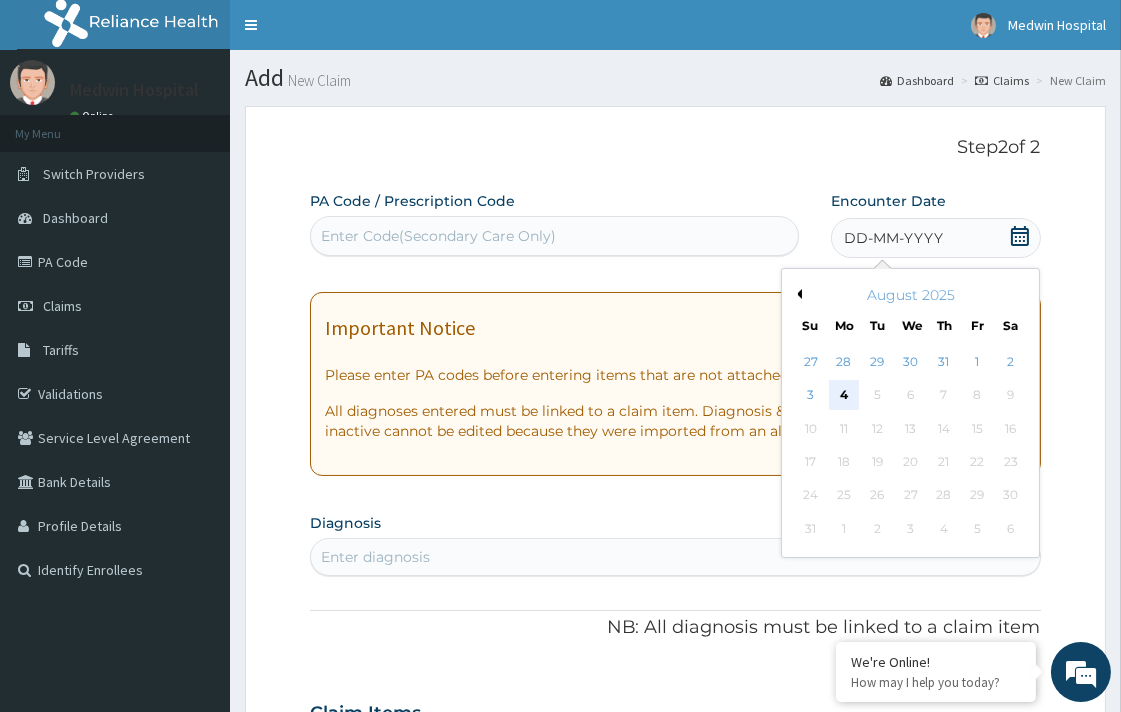 click on "4" at bounding box center (844, 396) 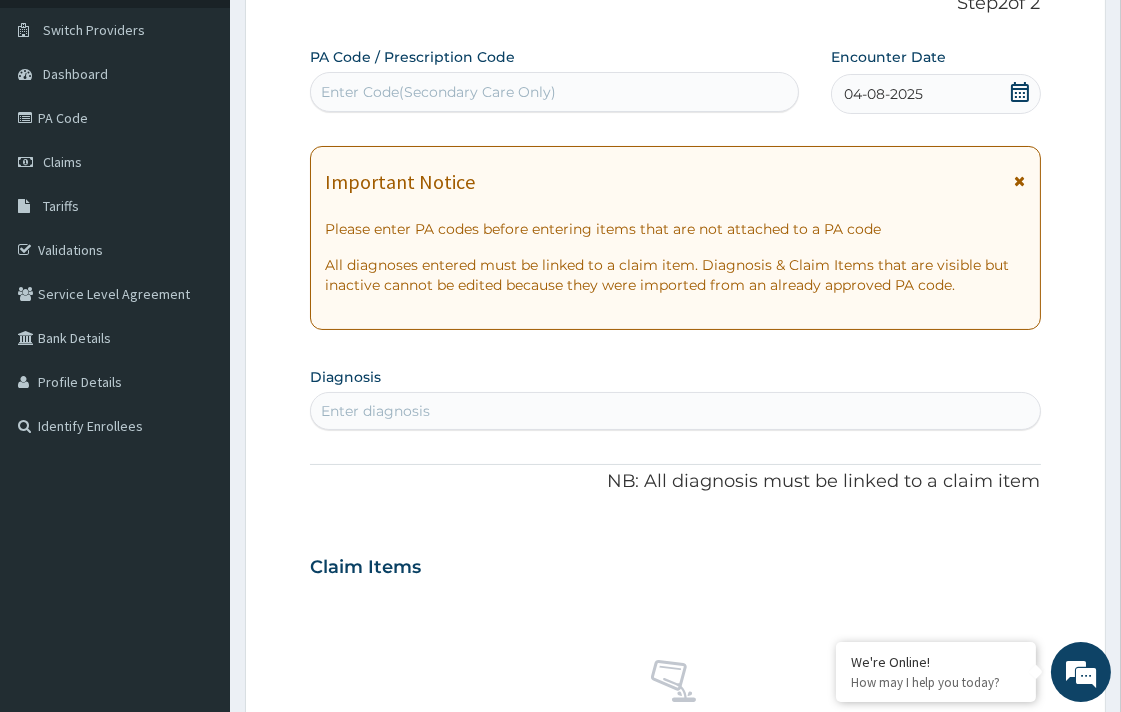 scroll, scrollTop: 333, scrollLeft: 0, axis: vertical 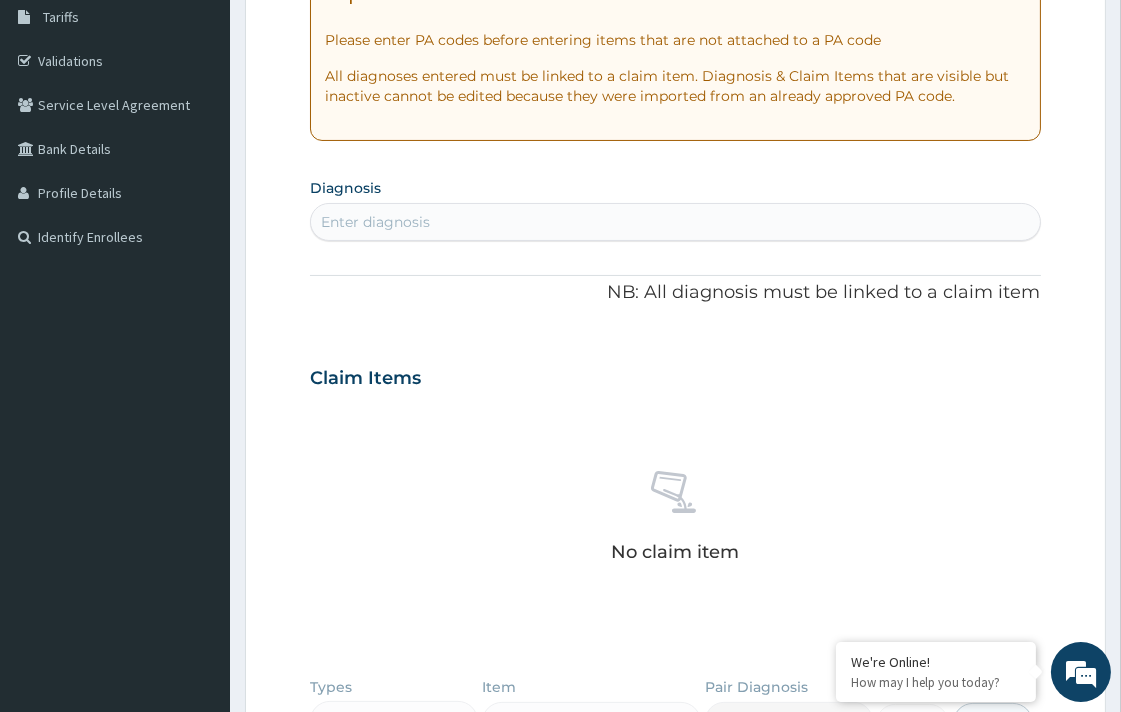 click on "Enter diagnosis" at bounding box center (675, 222) 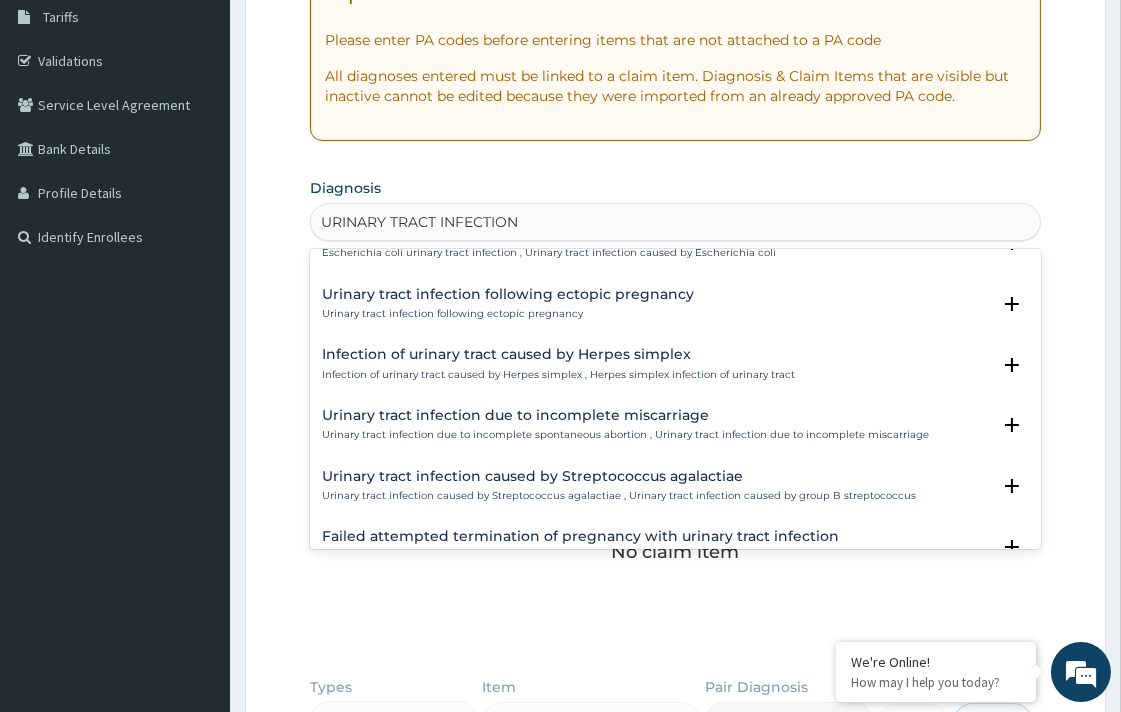scroll, scrollTop: 1886, scrollLeft: 0, axis: vertical 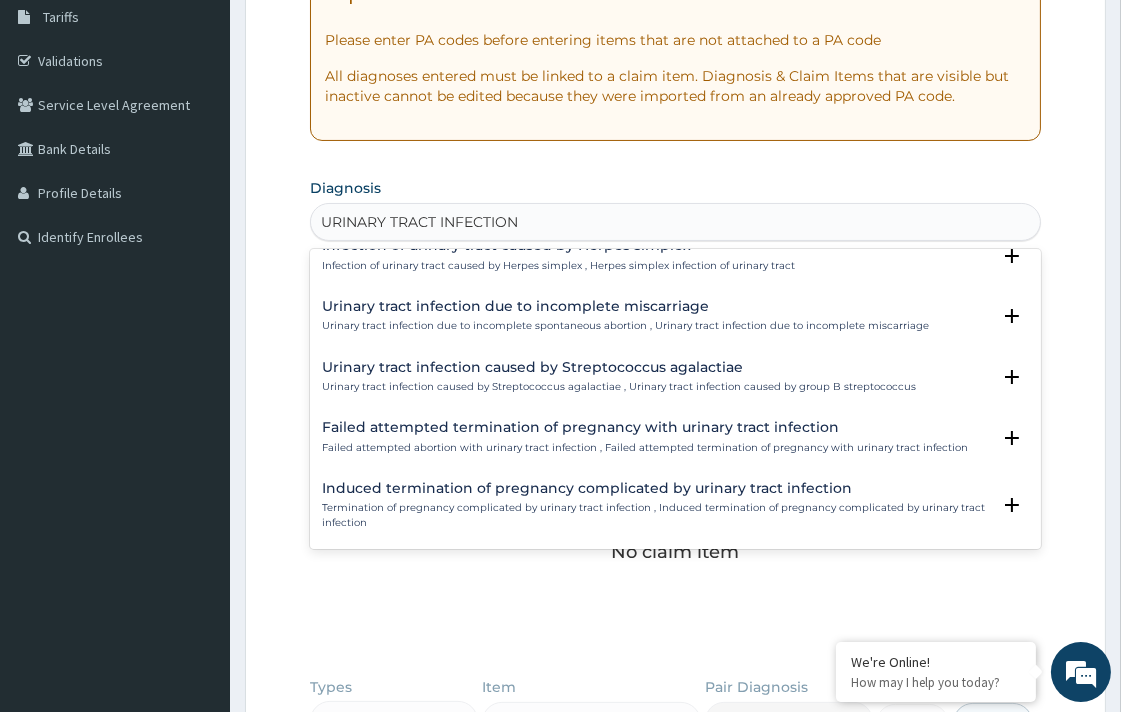 type on "URINARY TRACT INFECTION" 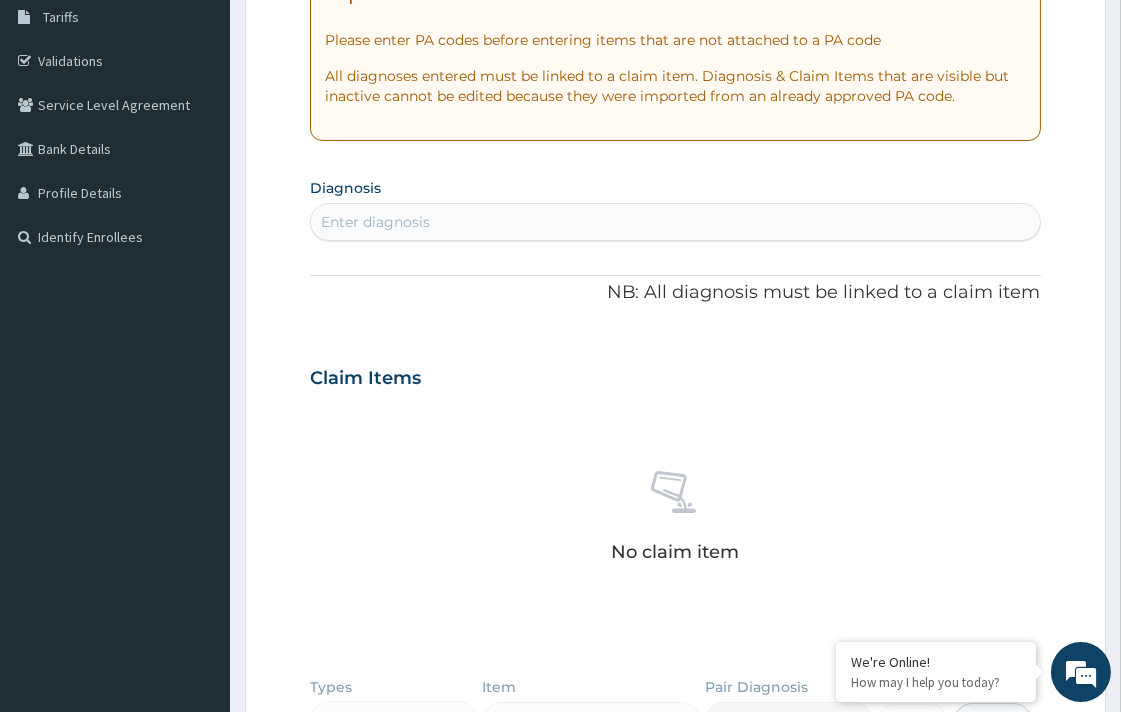 scroll, scrollTop: 222, scrollLeft: 0, axis: vertical 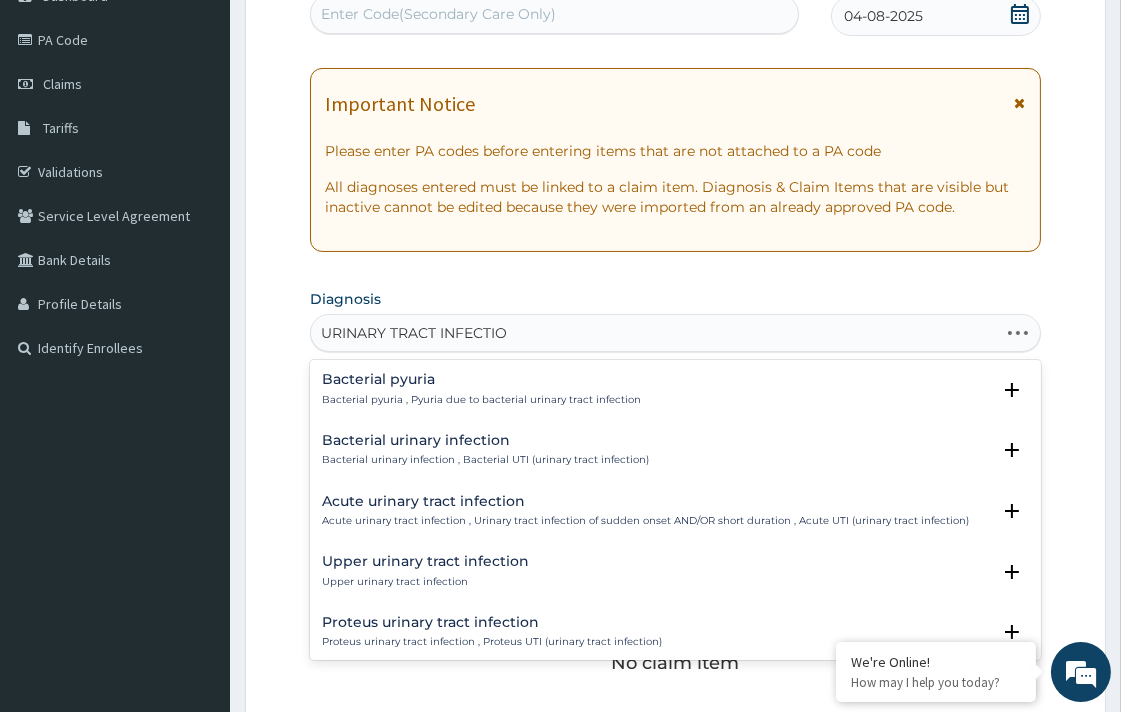 type on "URINARY TRACT INFECTION" 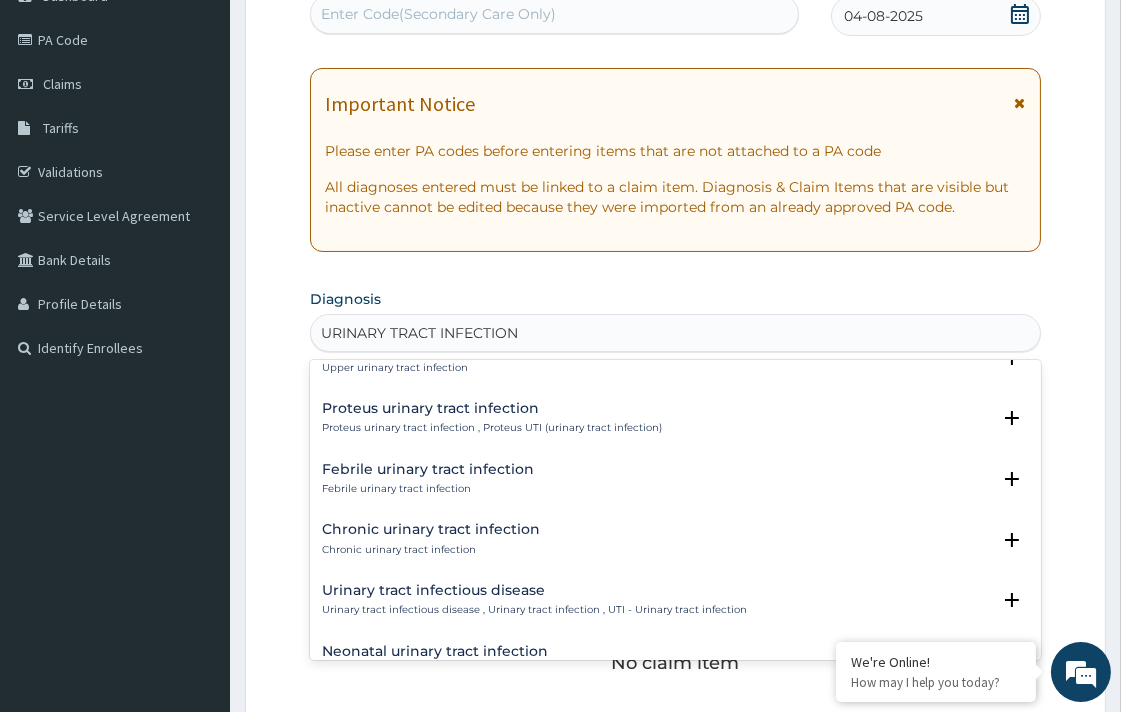 scroll, scrollTop: 222, scrollLeft: 0, axis: vertical 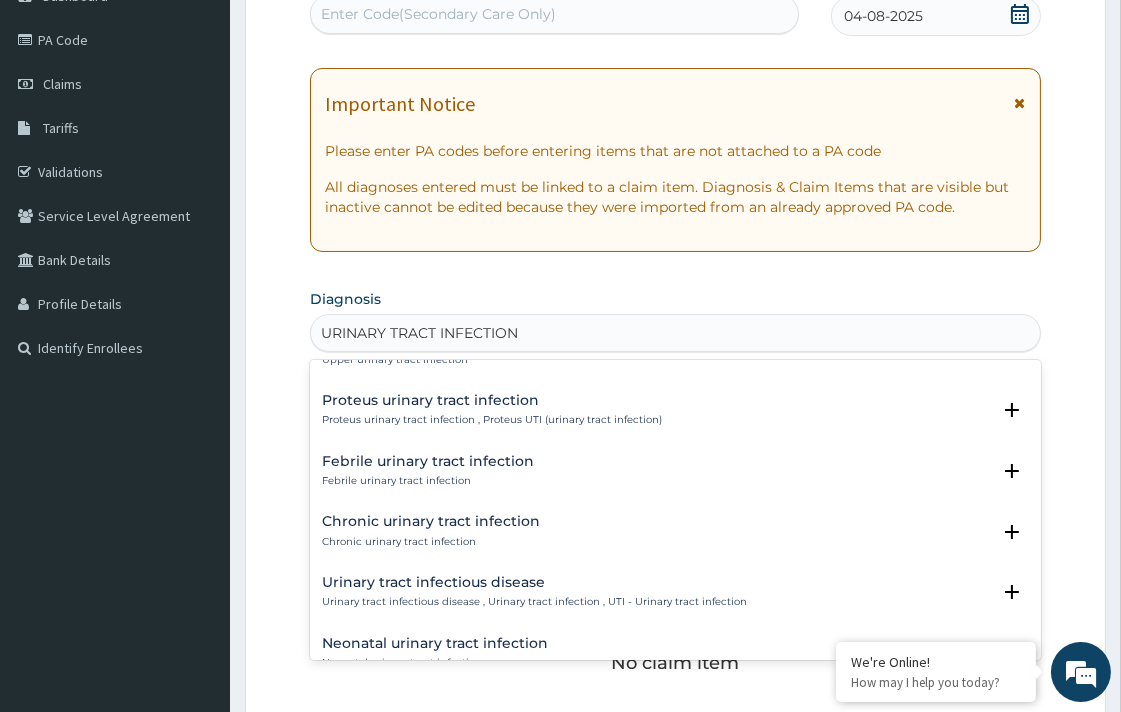 click on "Urinary tract infectious disease , Urinary tract infection , UTI - Urinary tract infection" at bounding box center (534, 602) 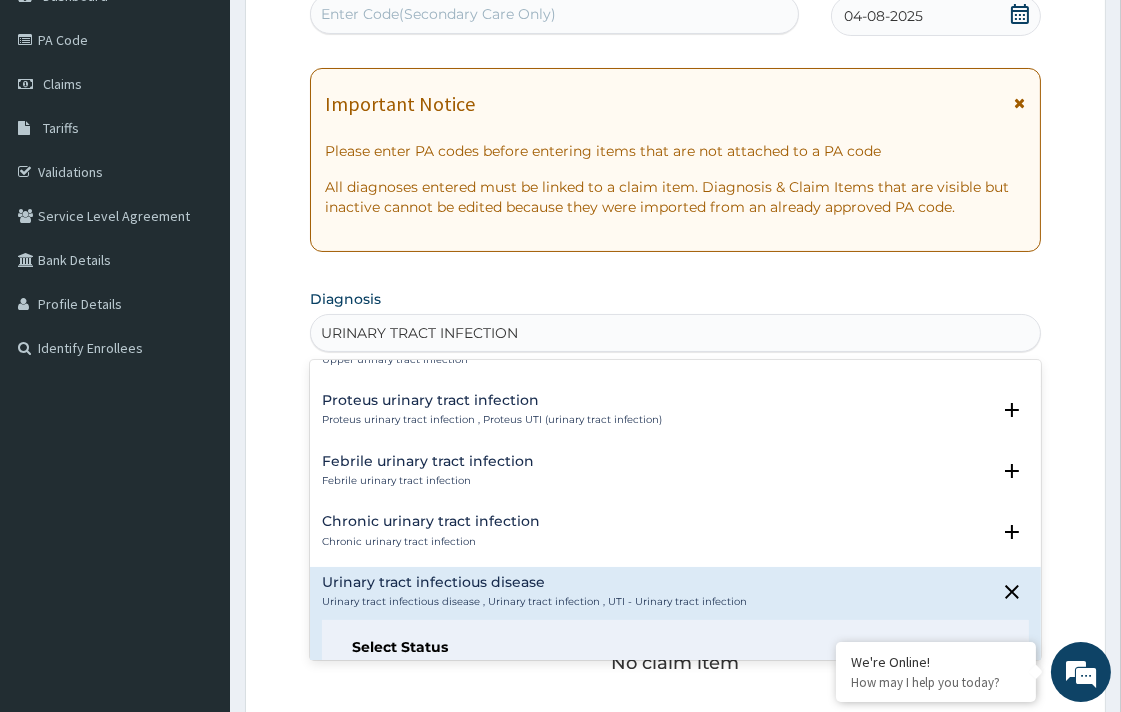 scroll, scrollTop: 333, scrollLeft: 0, axis: vertical 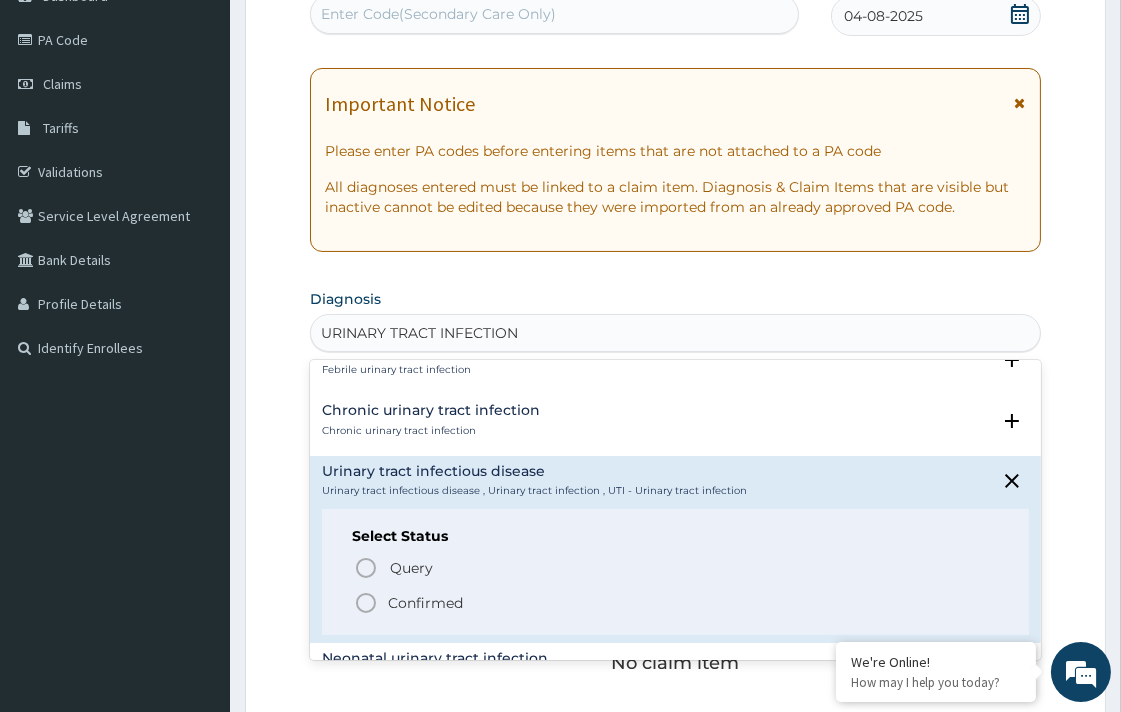 click 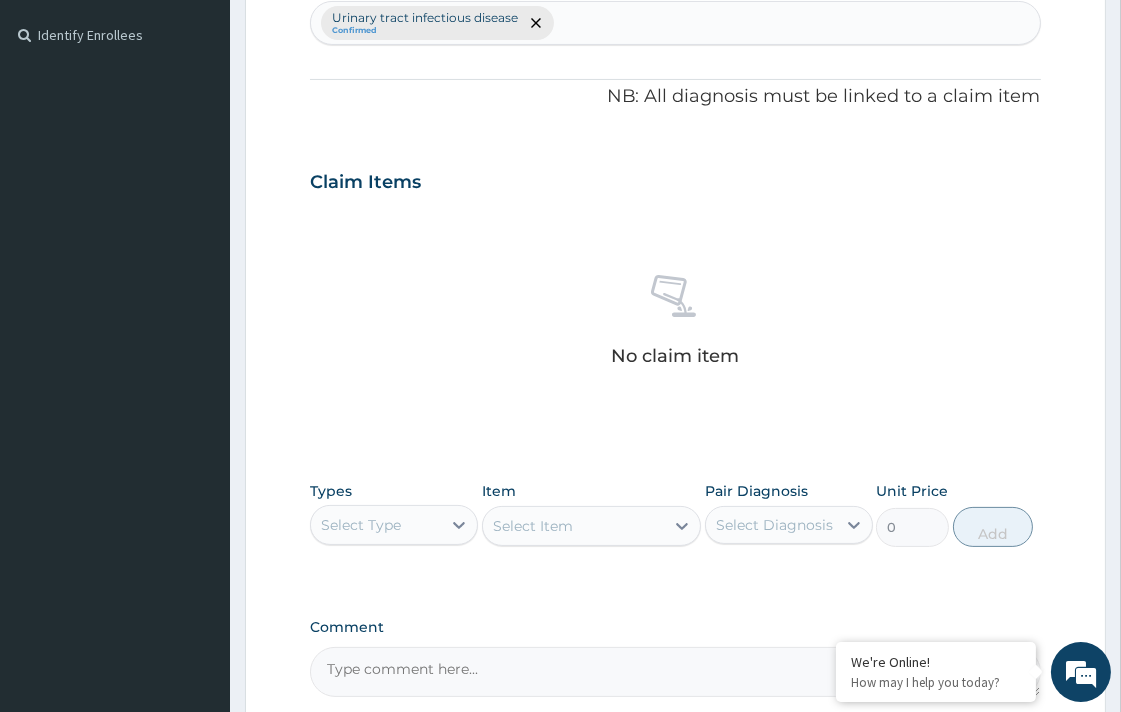 scroll, scrollTop: 730, scrollLeft: 0, axis: vertical 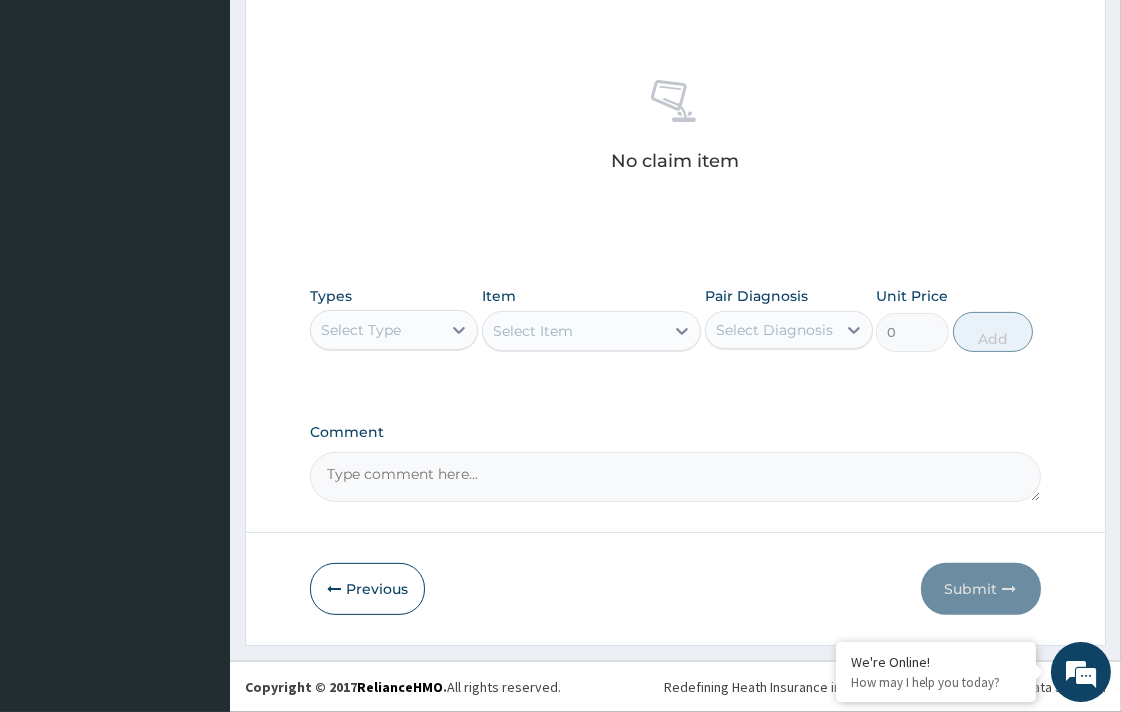 click on "Select Type" at bounding box center [376, 330] 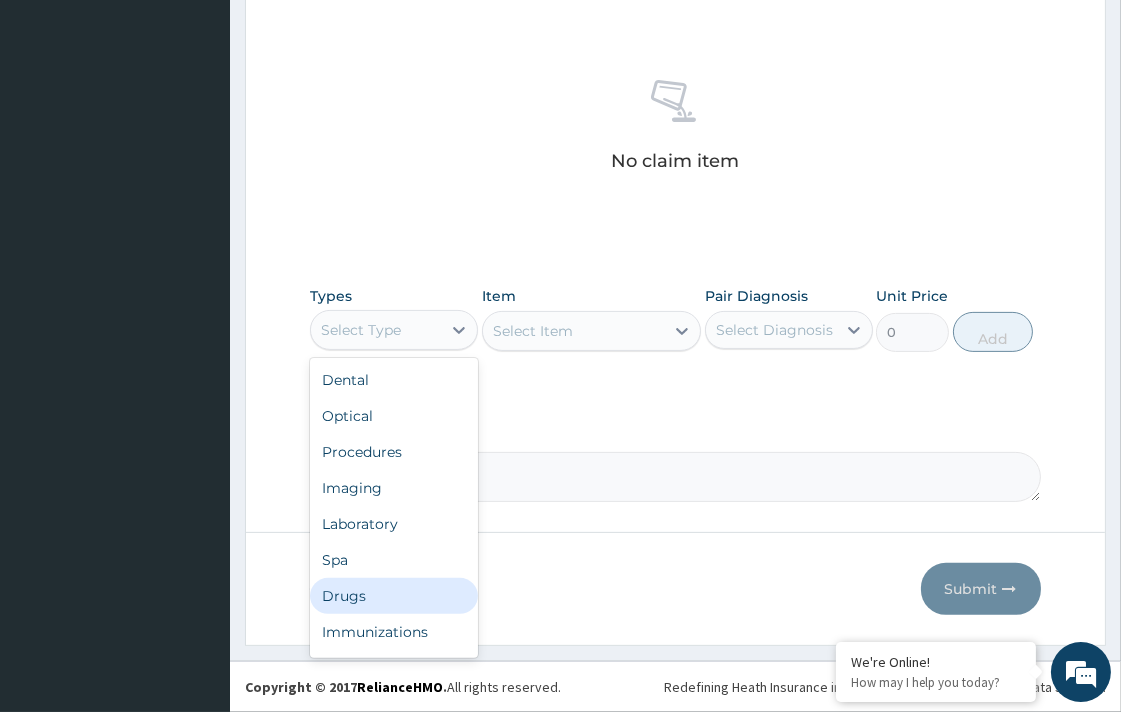 click on "Drugs" at bounding box center (394, 596) 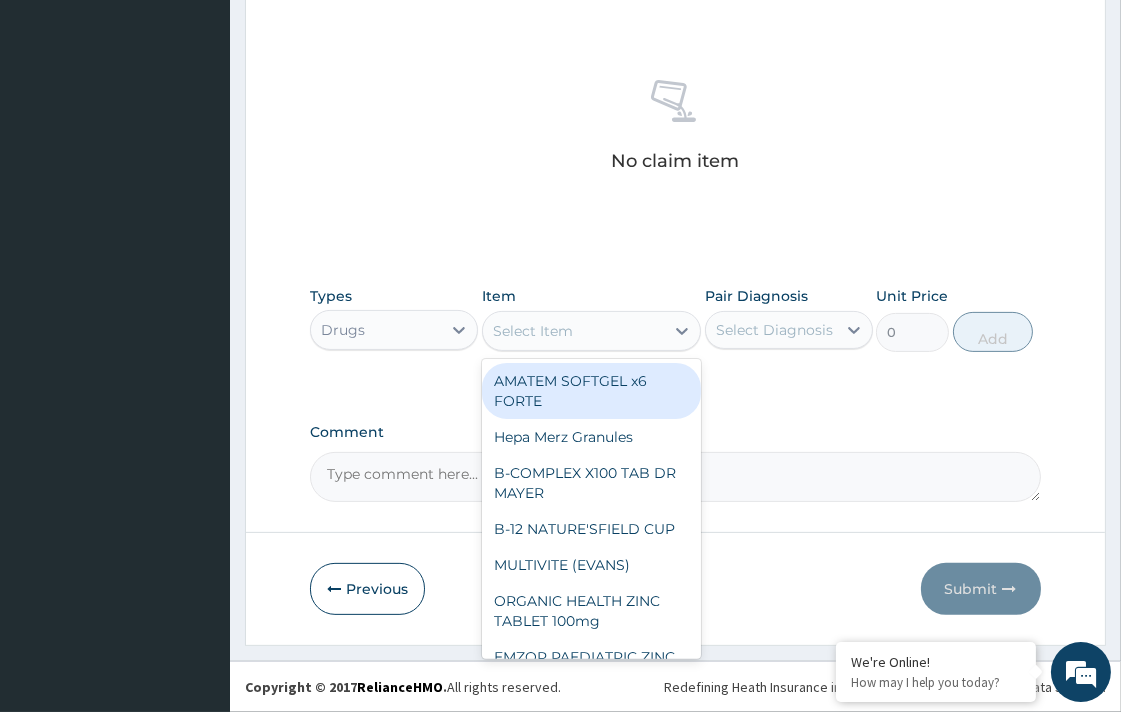 click on "Select Item" at bounding box center (573, 331) 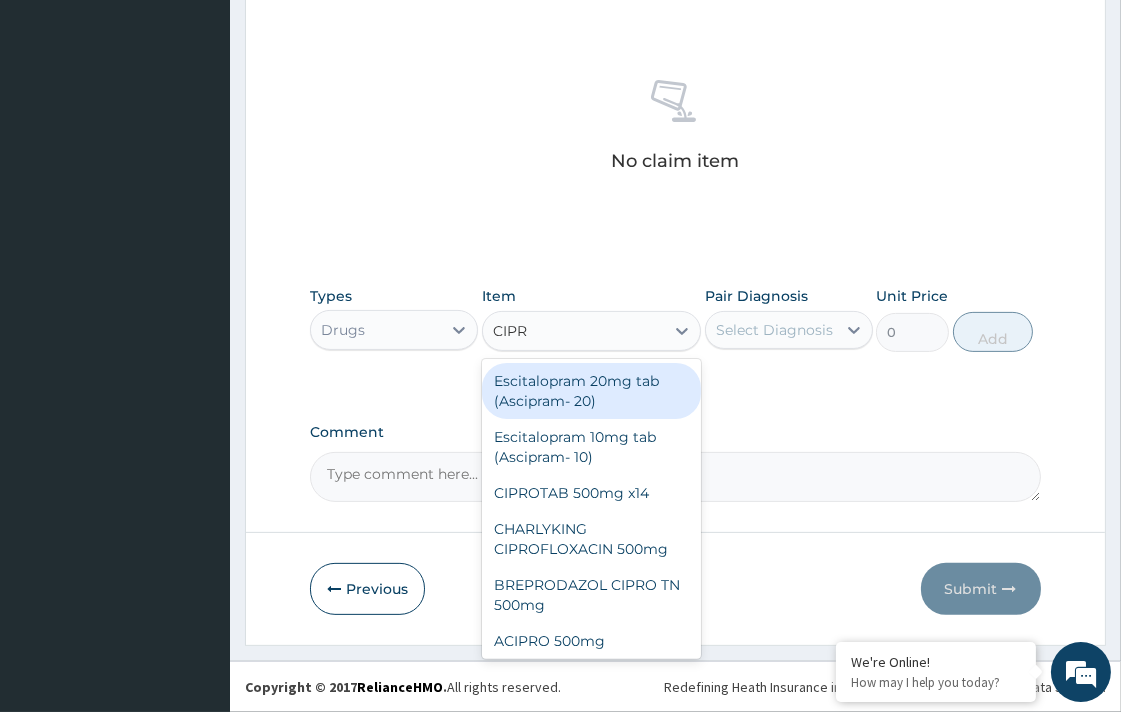 type on "CIPRO" 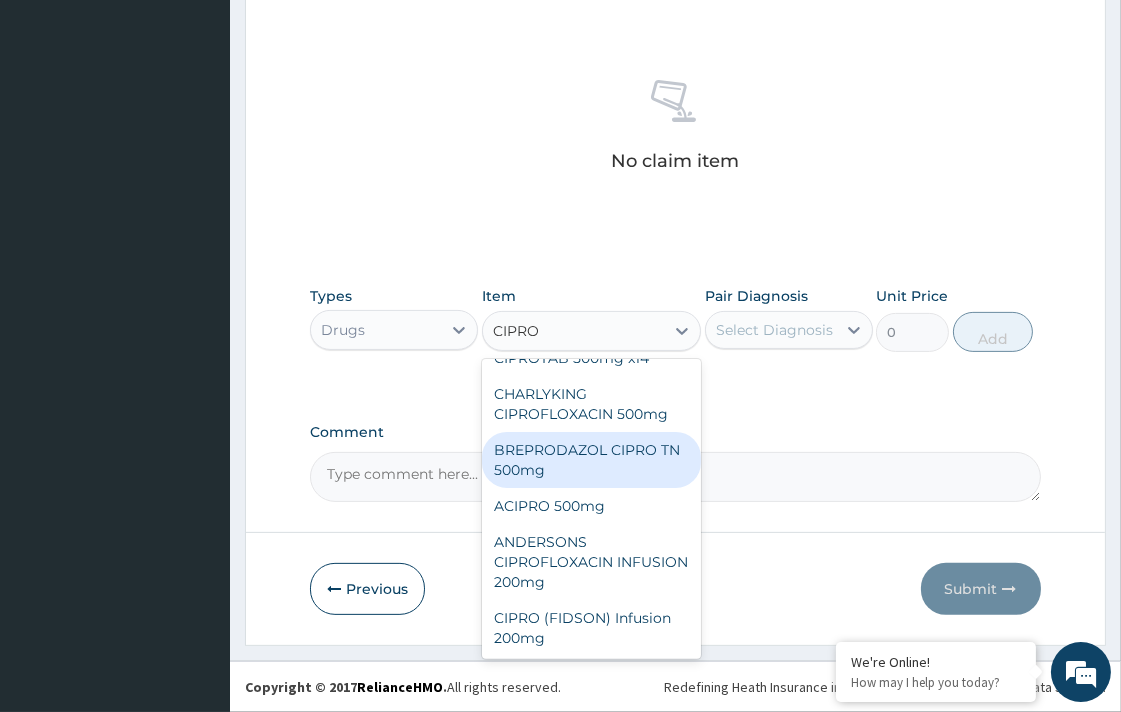scroll, scrollTop: 0, scrollLeft: 0, axis: both 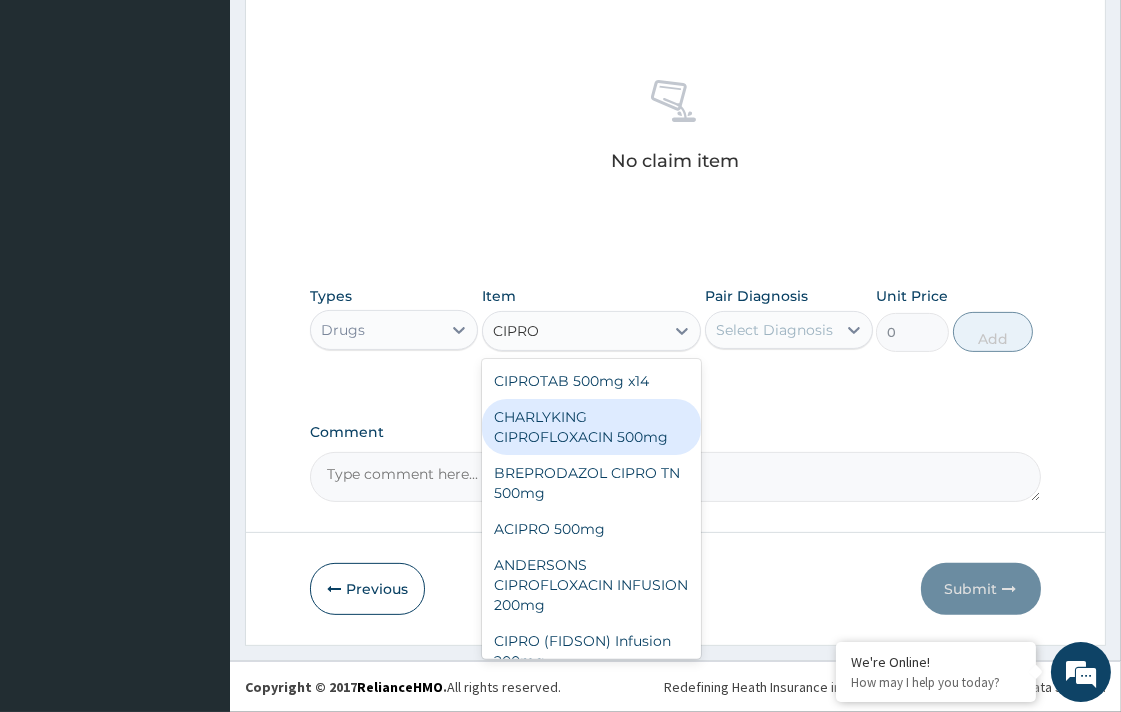 click on "CHARLYKING CIPROFLOXACIN 500mg" at bounding box center [591, 427] 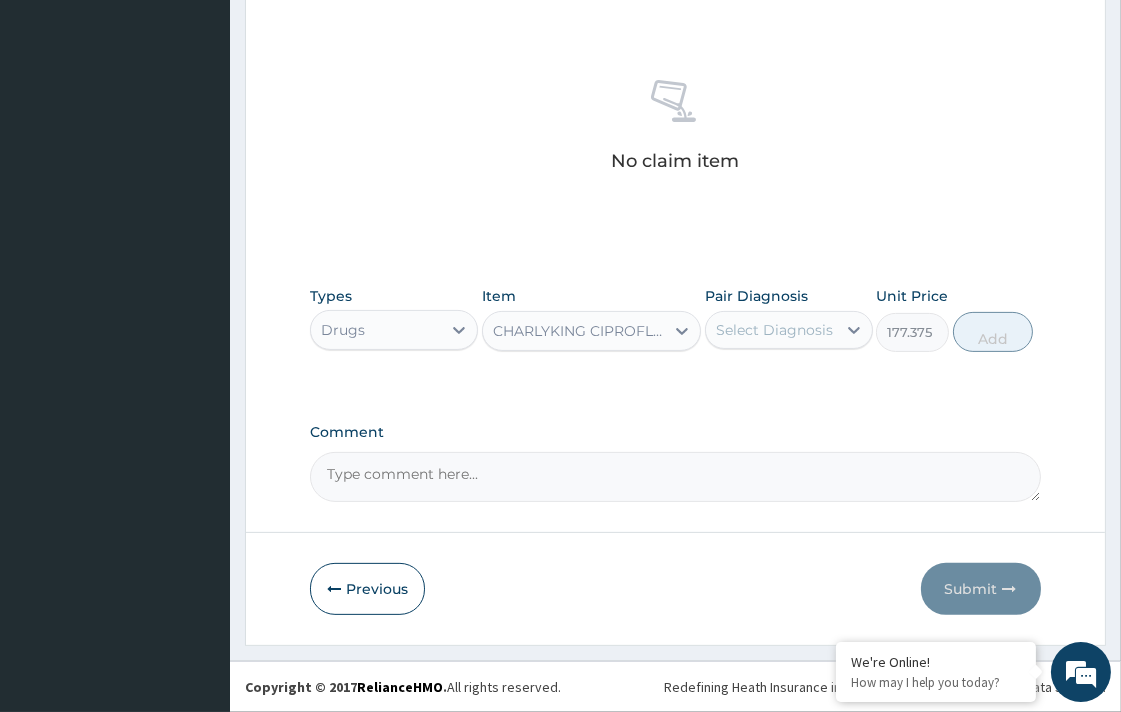 click on "Select Diagnosis" at bounding box center [774, 330] 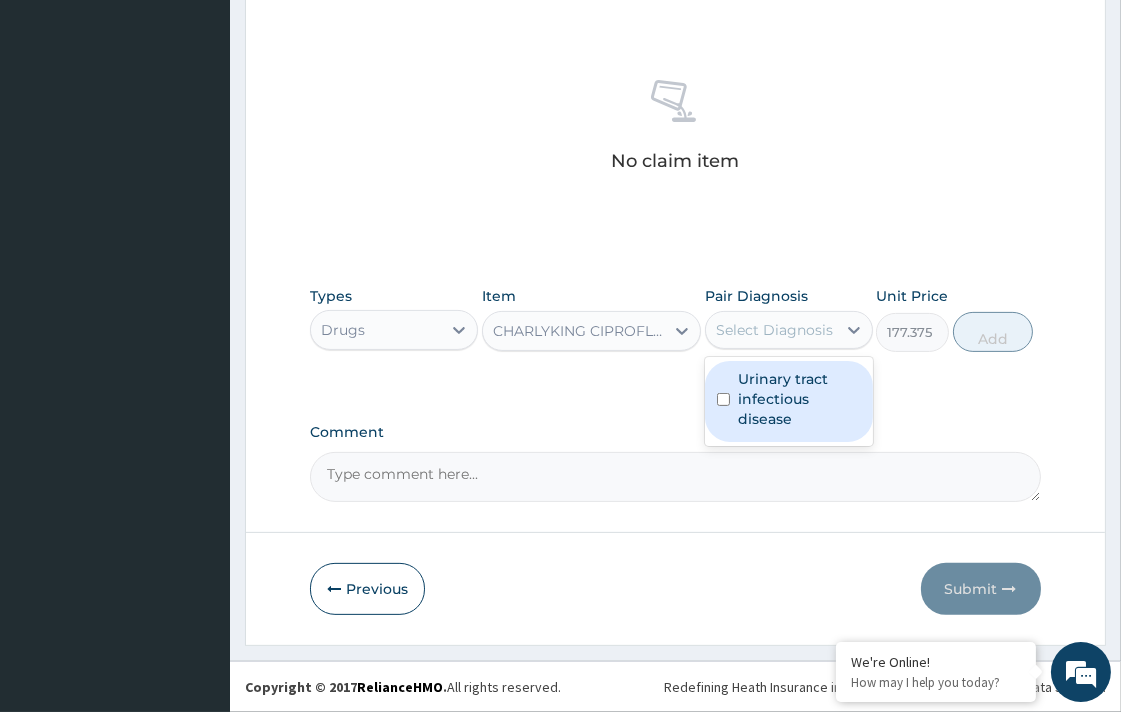 drag, startPoint x: 724, startPoint y: 401, endPoint x: 916, endPoint y: 384, distance: 192.75113 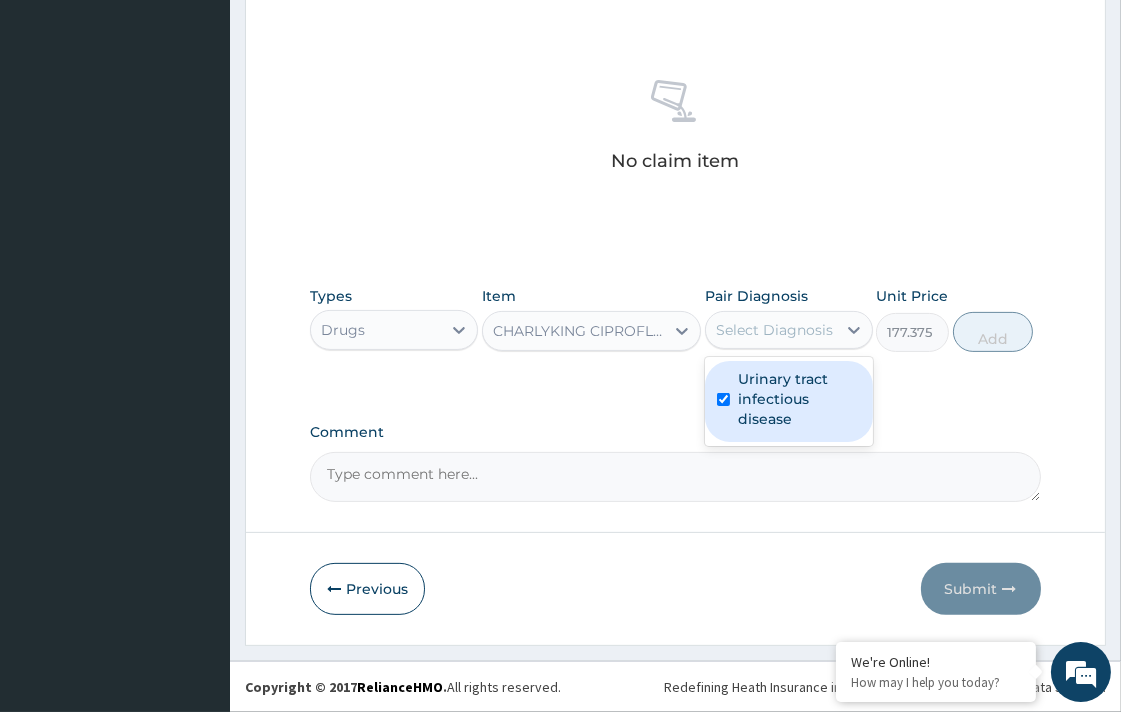 checkbox on "true" 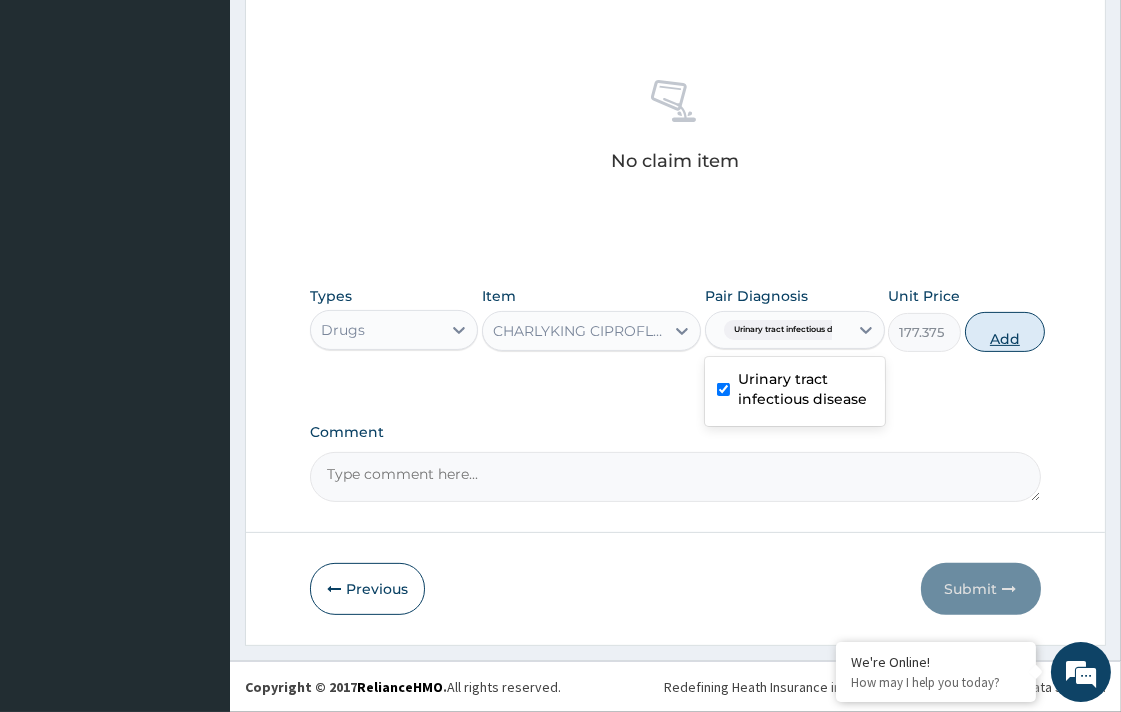 click on "Add" at bounding box center (1005, 332) 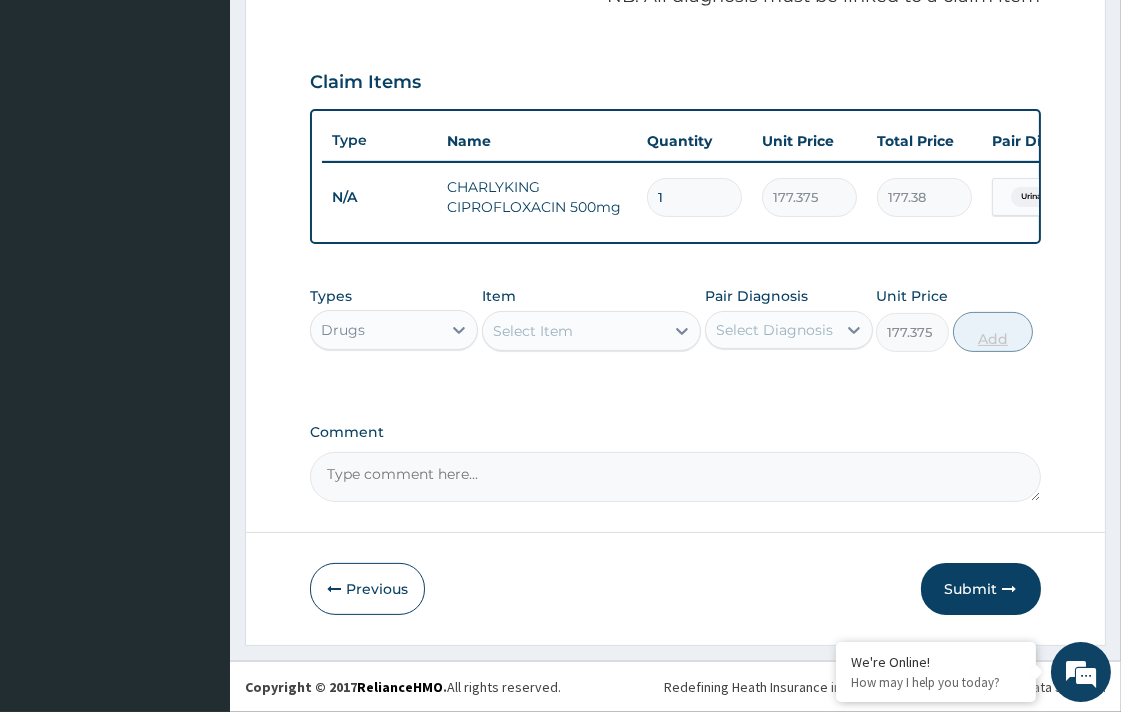 type on "0" 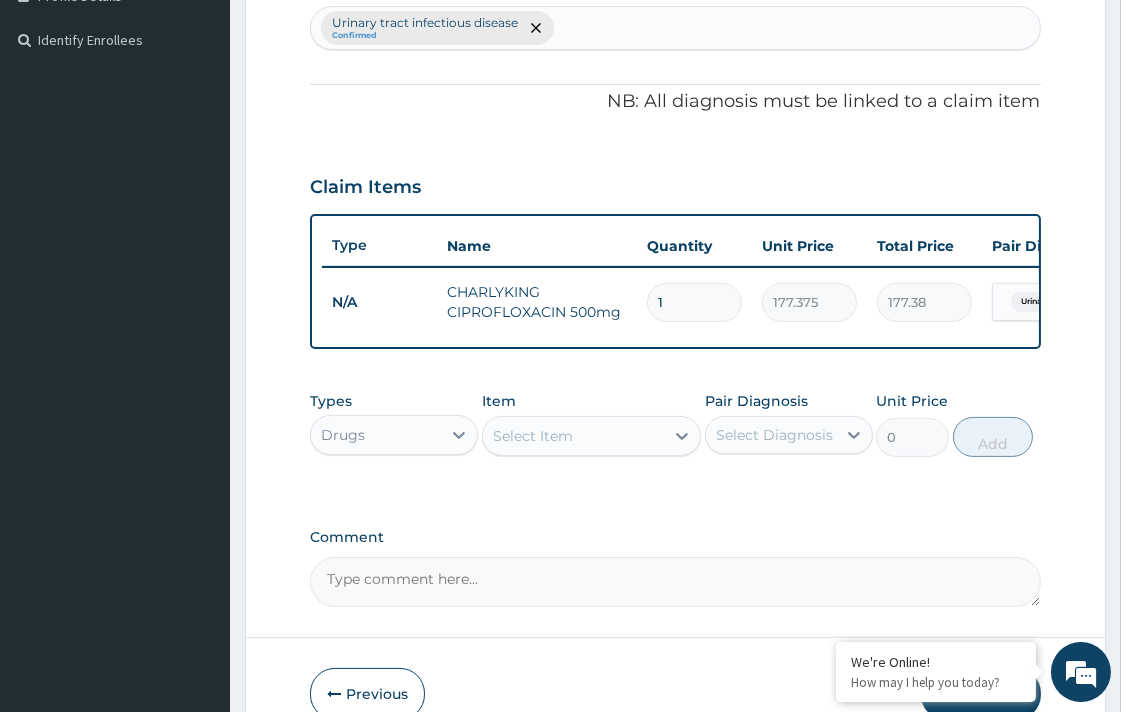 scroll, scrollTop: 538, scrollLeft: 0, axis: vertical 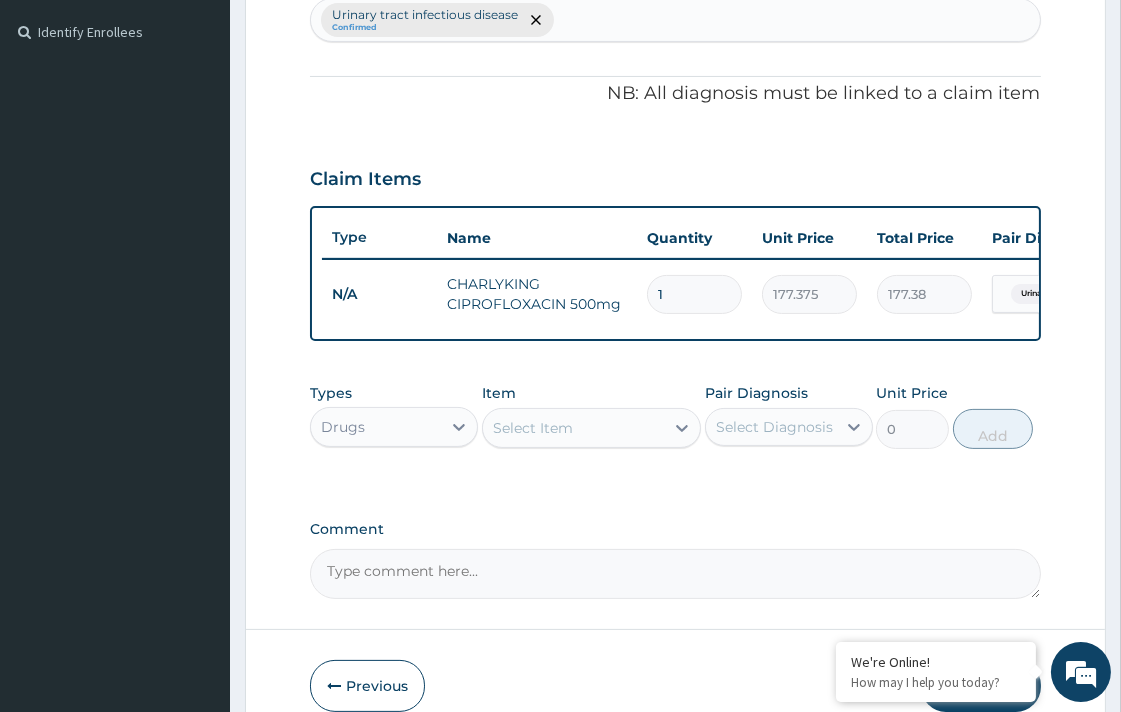 type on "10" 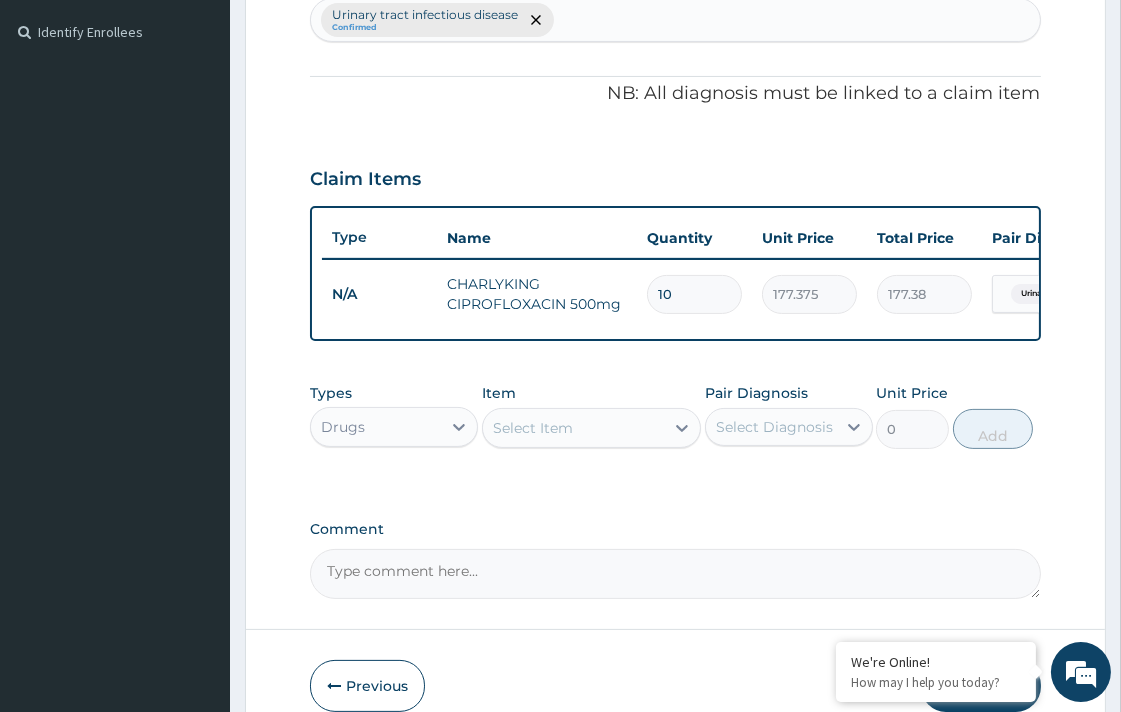 type on "1773.75" 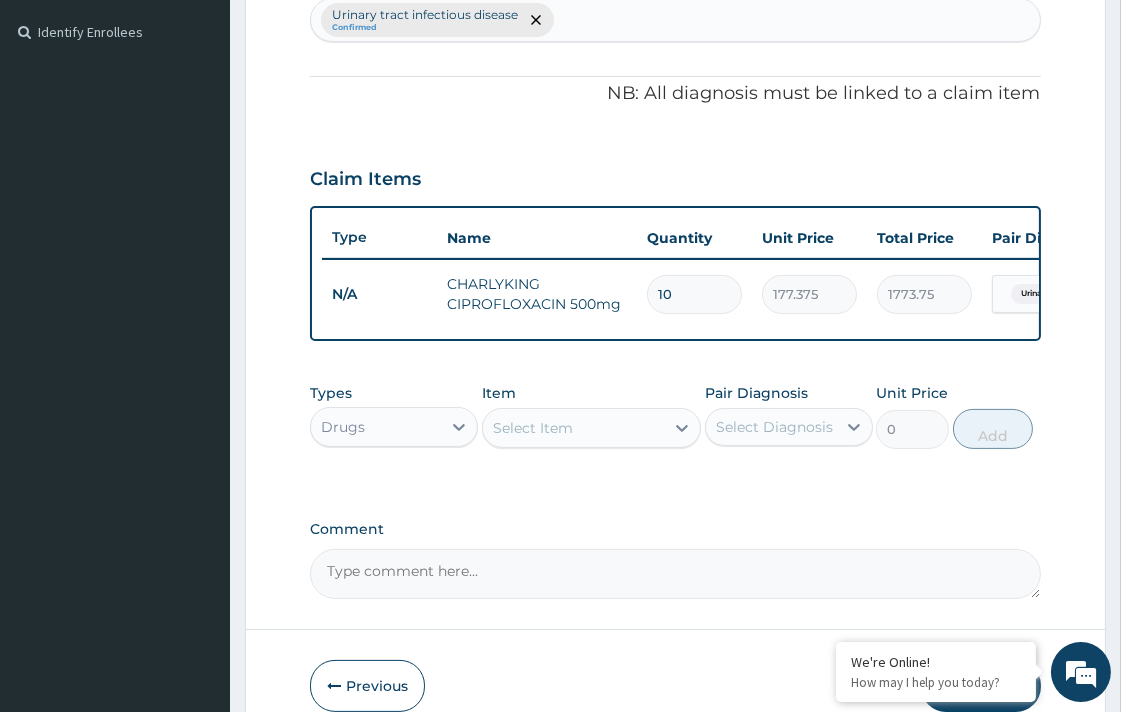 type on "10" 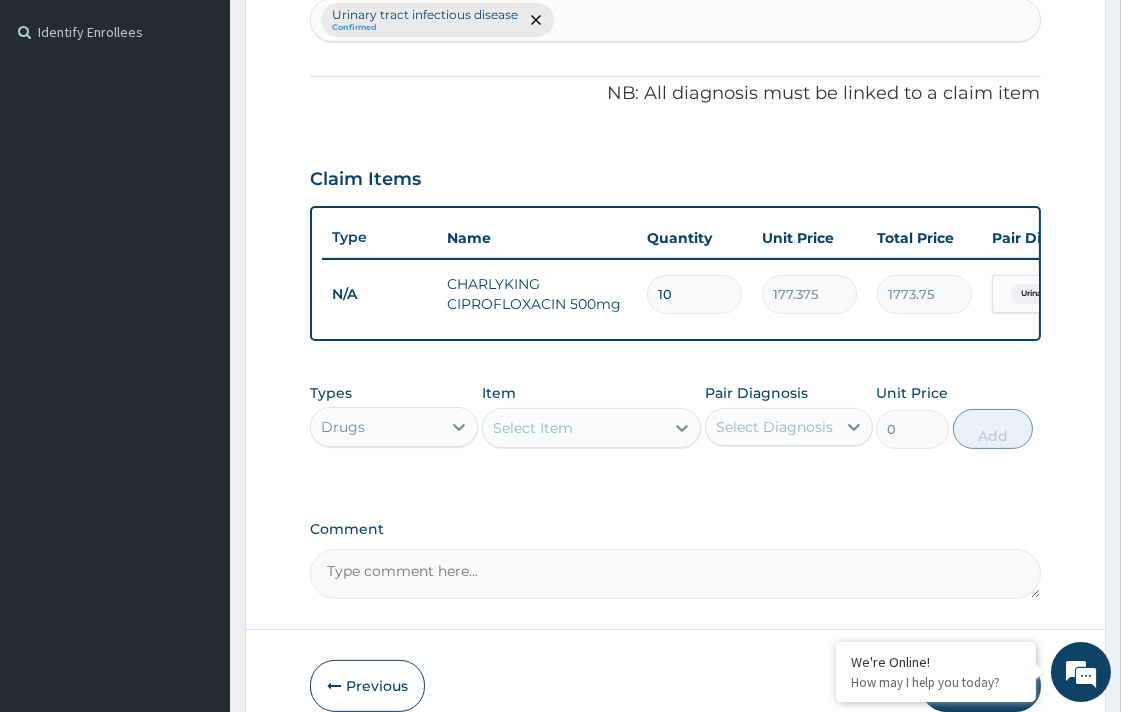 click on "Select Item" at bounding box center [533, 428] 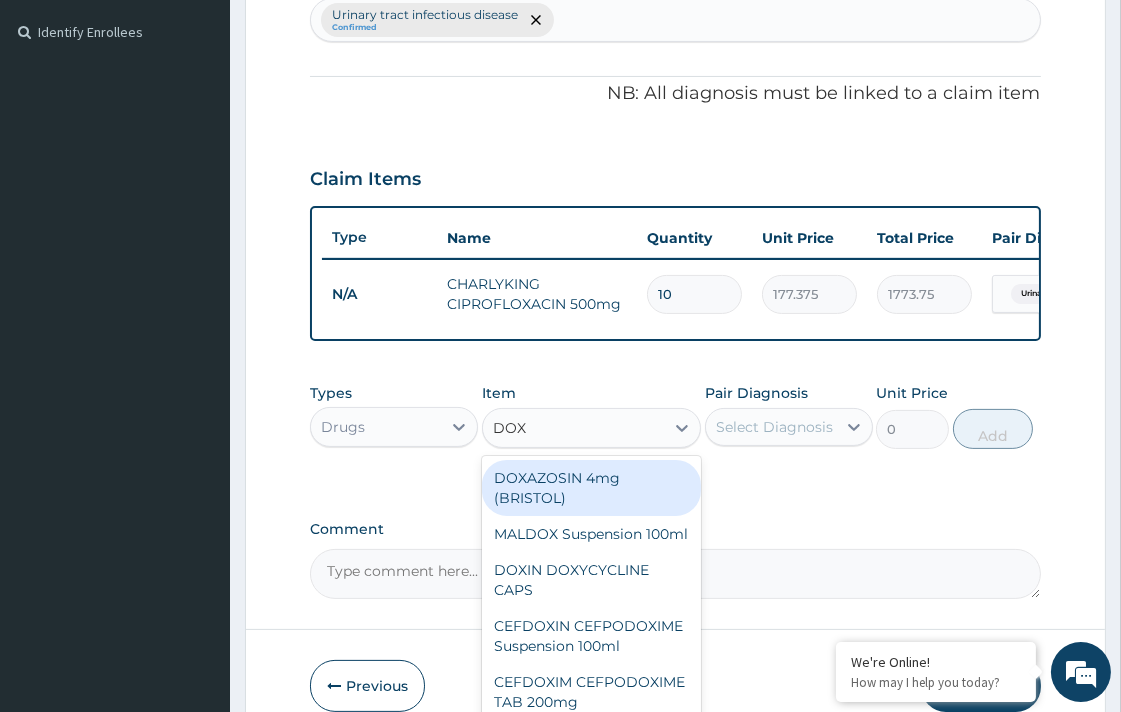 type on "DOXY" 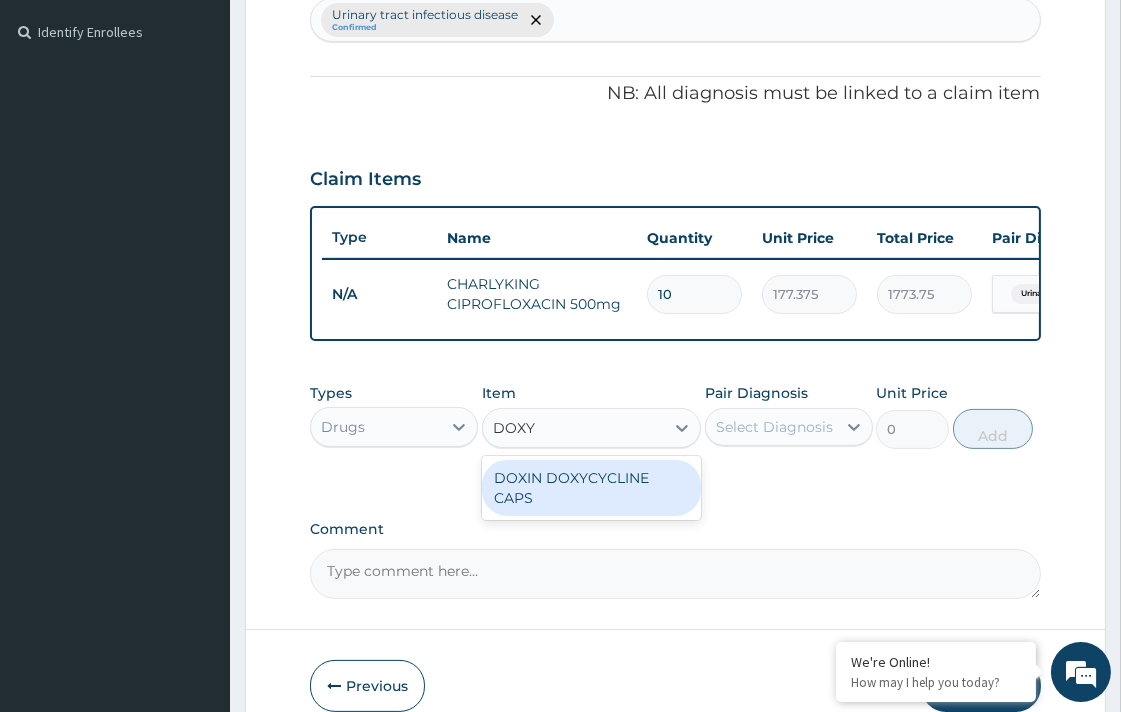 click on "DOXIN DOXYCYCLINE CAPS" at bounding box center [591, 488] 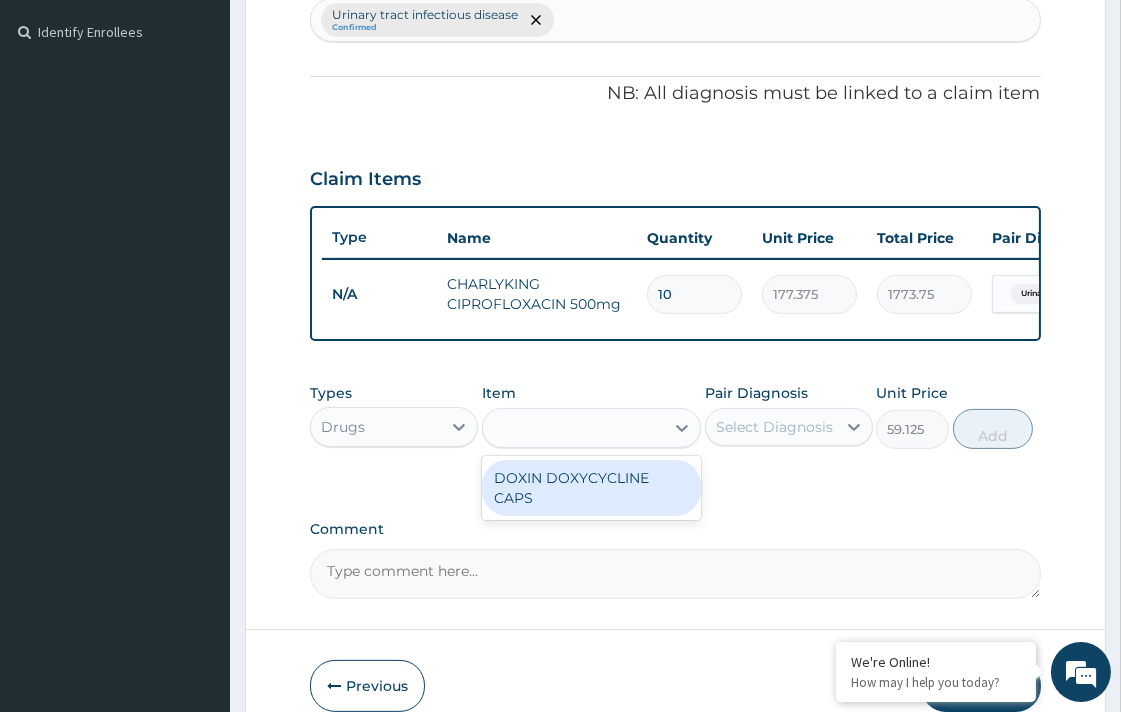 click on "Types Drugs Item option CHARLYKING CIPROFLOXACIN 500mg, selected. option DOXIN DOXYCYCLINE CAPS focused, 567 of 800. 1 result available for search term DOXY. Use Up and Down to choose options, press Enter to select the currently focused option, press Escape to exit the menu, press Tab to select the option and exit the menu. DOXY DOXIN DOXYCYCLINE CAPS Pair Diagnosis Select Diagnosis Unit Price 59.125 Add" at bounding box center (675, 431) 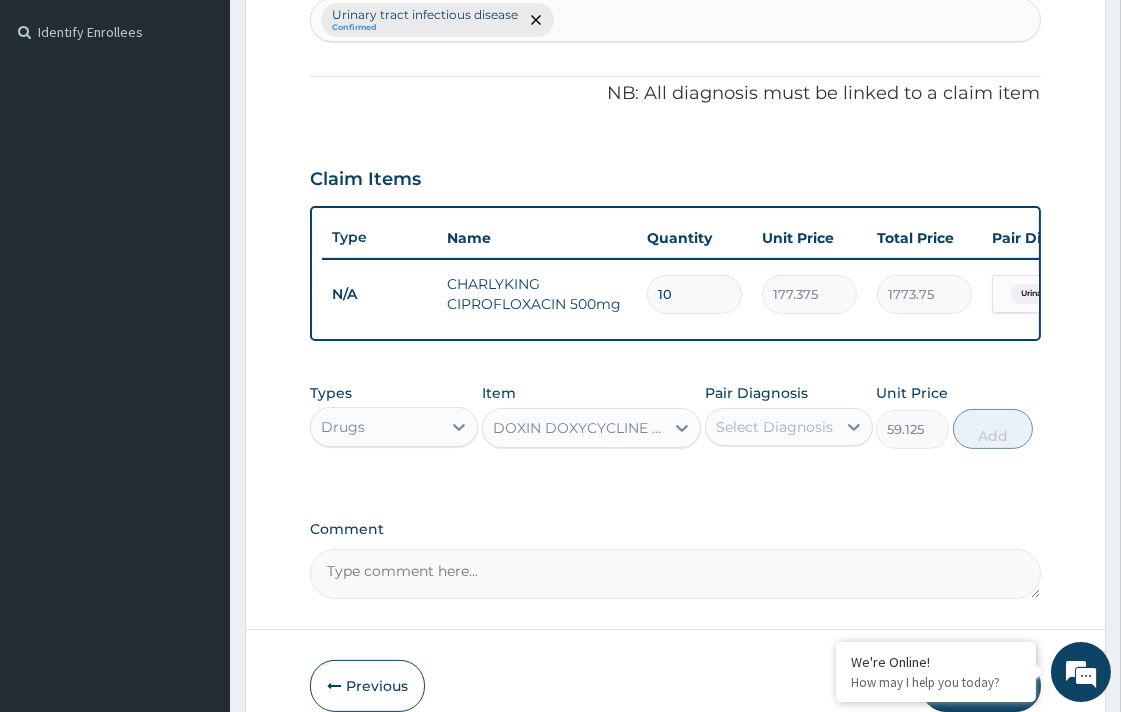 click on "Select Diagnosis" at bounding box center (774, 427) 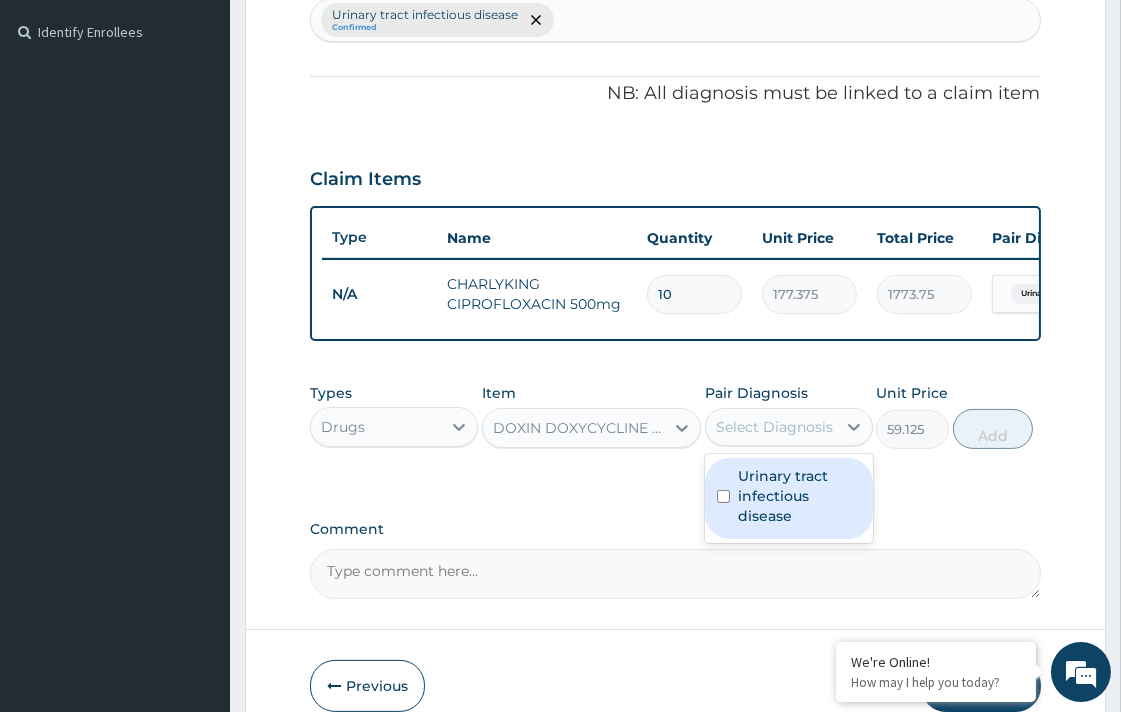 click at bounding box center [723, 496] 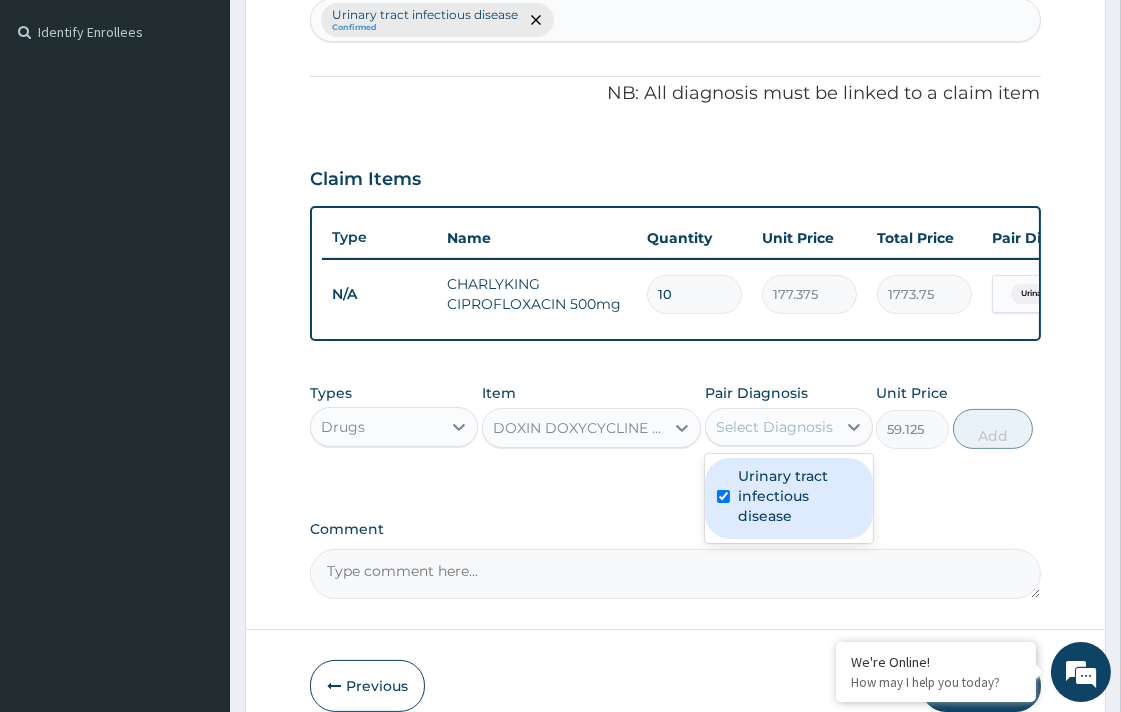checkbox on "true" 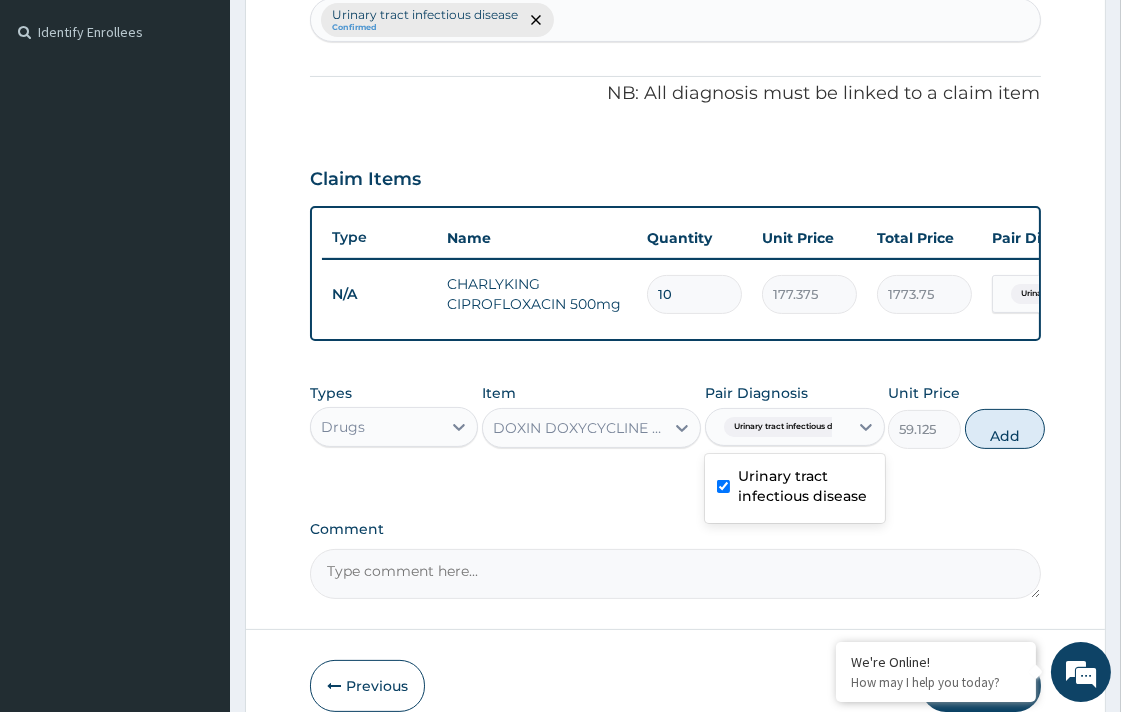 click on "Add" at bounding box center (1005, 429) 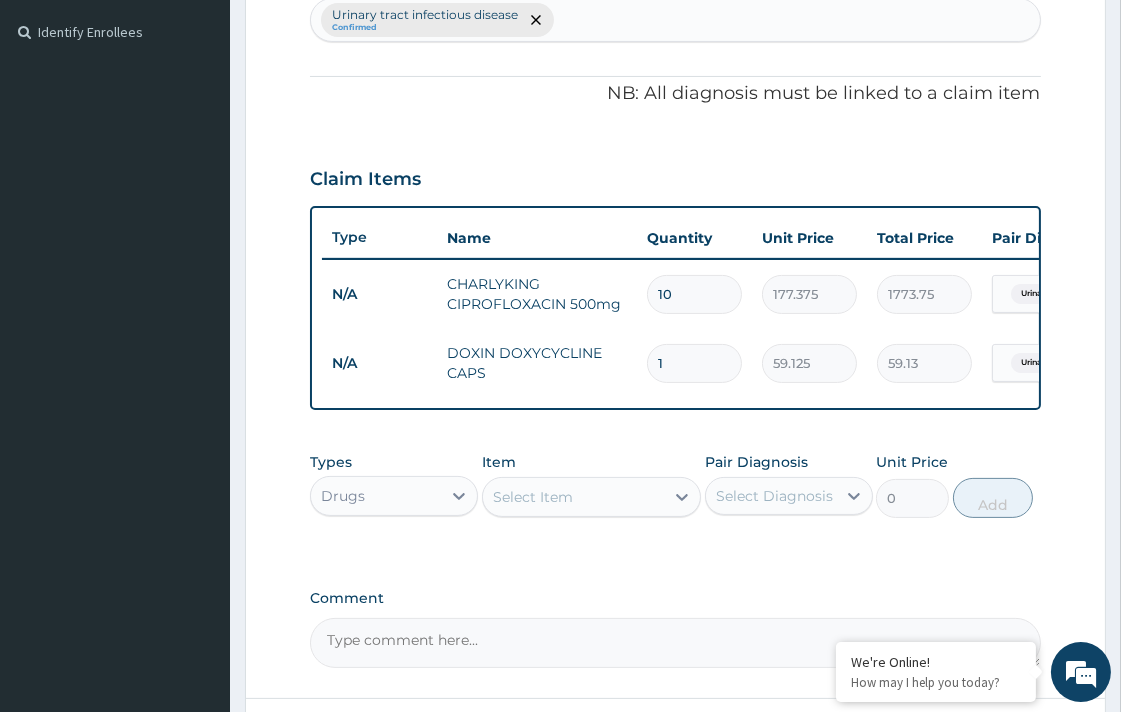 type on "10" 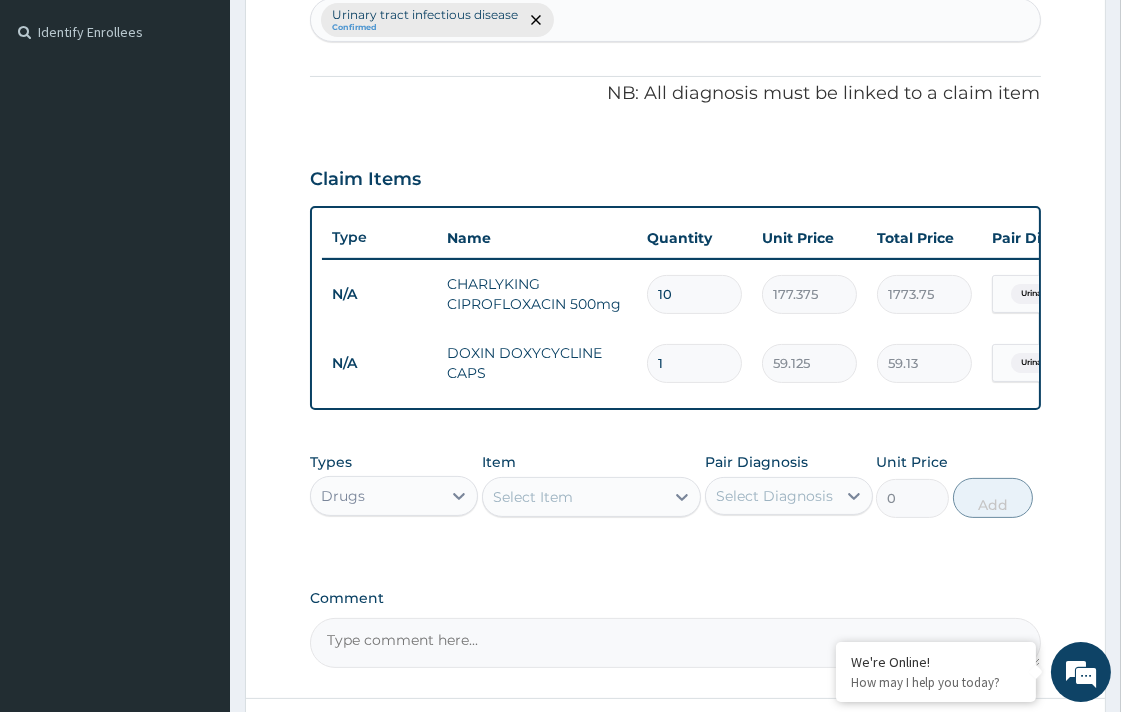 type on "591.25" 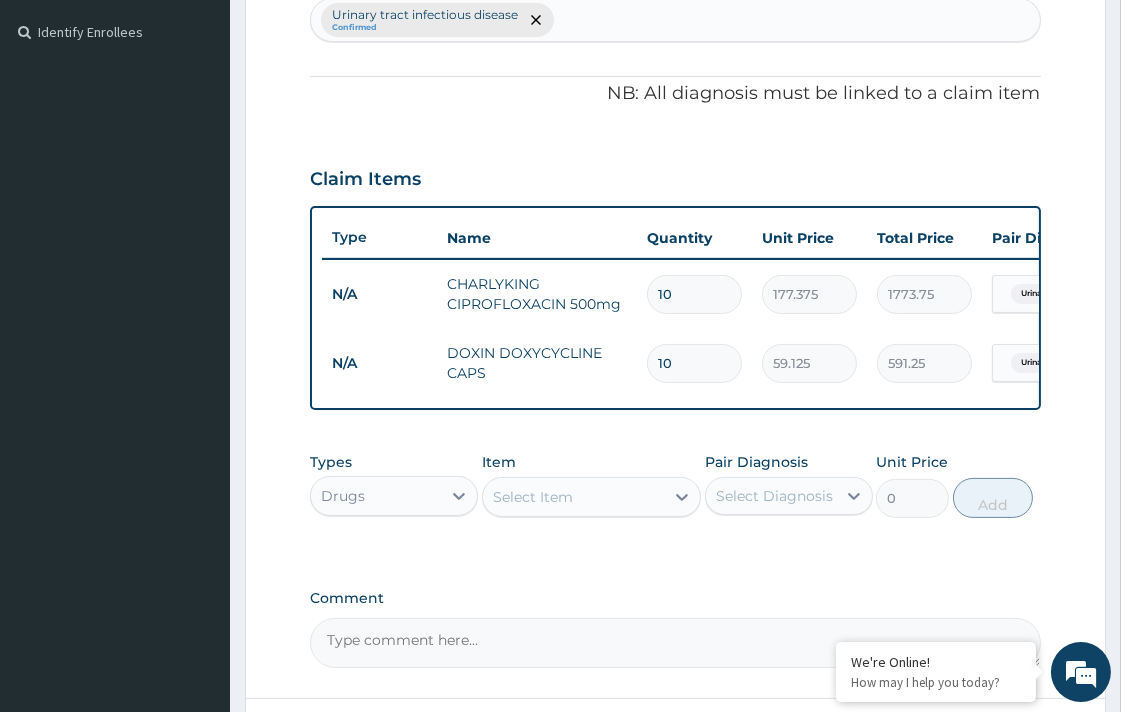 type on "10" 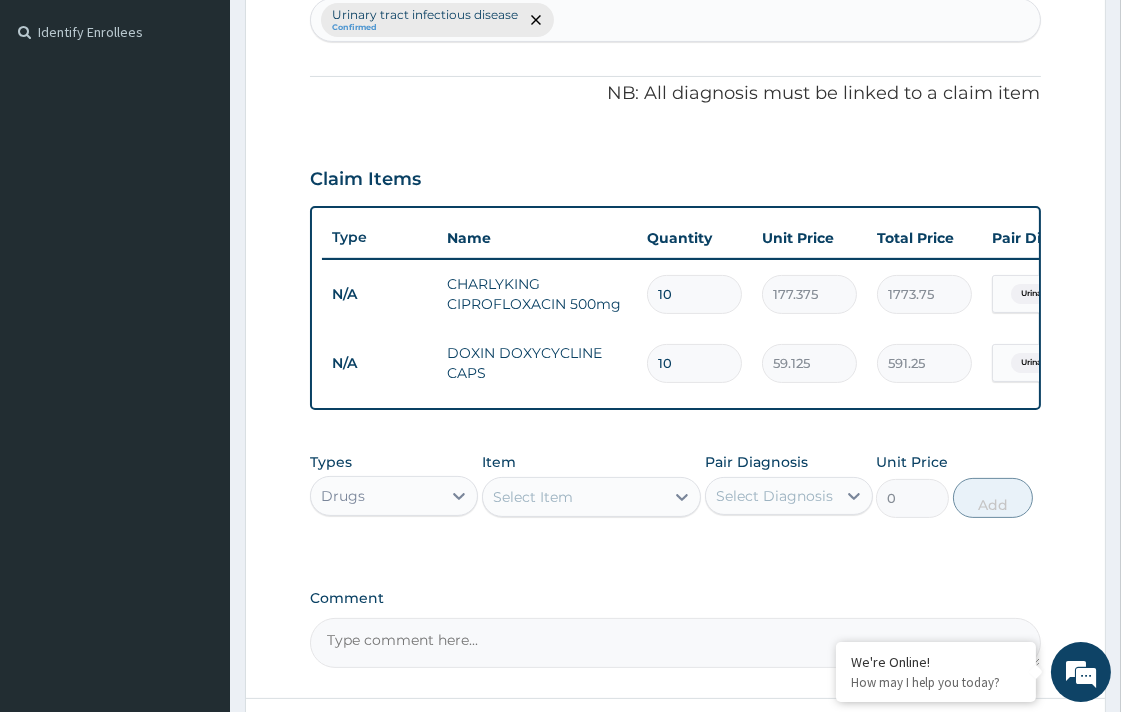 click on "Select Item" at bounding box center (573, 497) 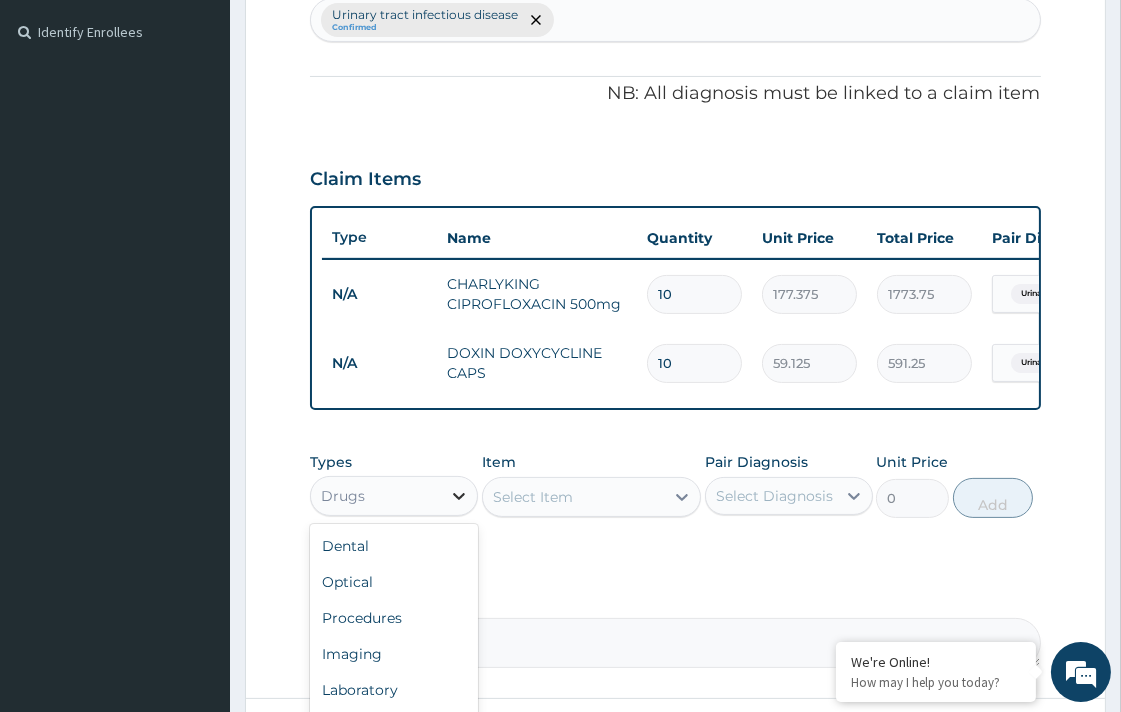 click 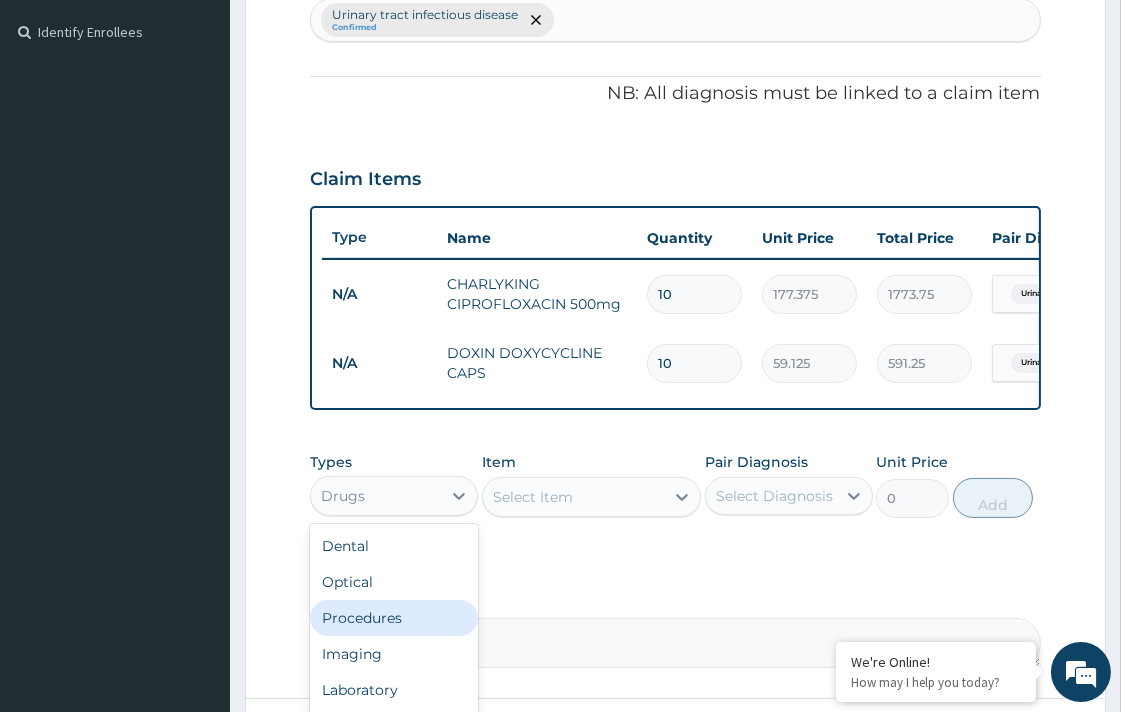 scroll, scrollTop: 67, scrollLeft: 0, axis: vertical 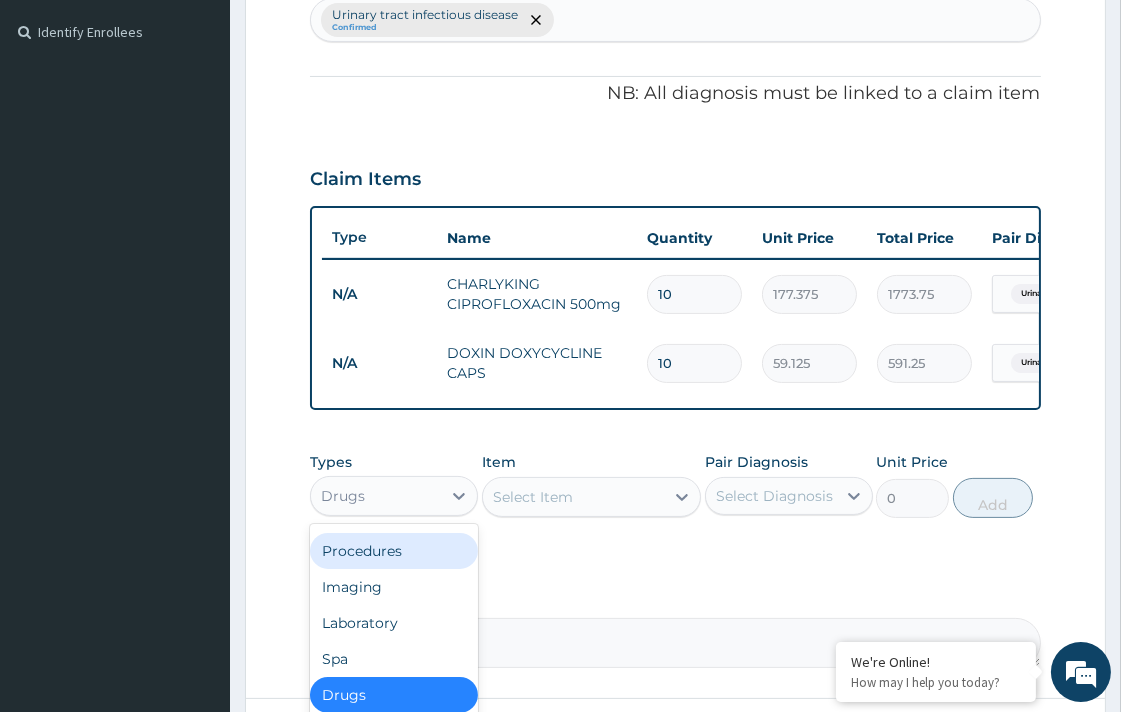 click on "Procedures" at bounding box center (394, 551) 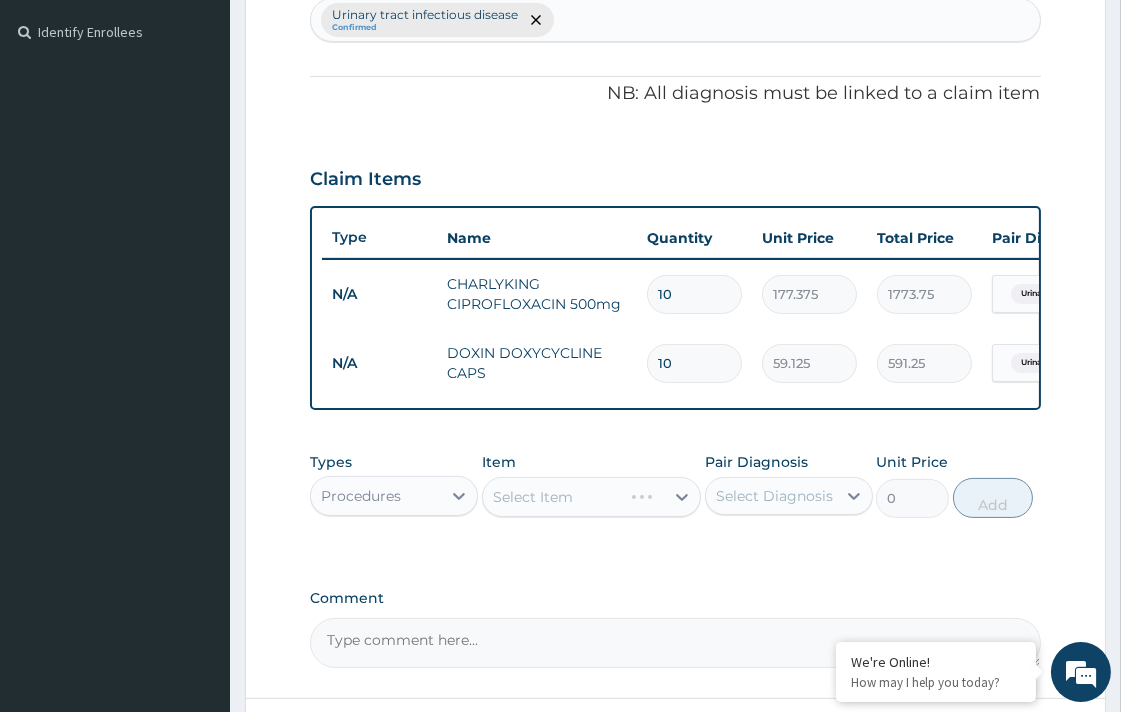 click on "Select Item" at bounding box center [591, 497] 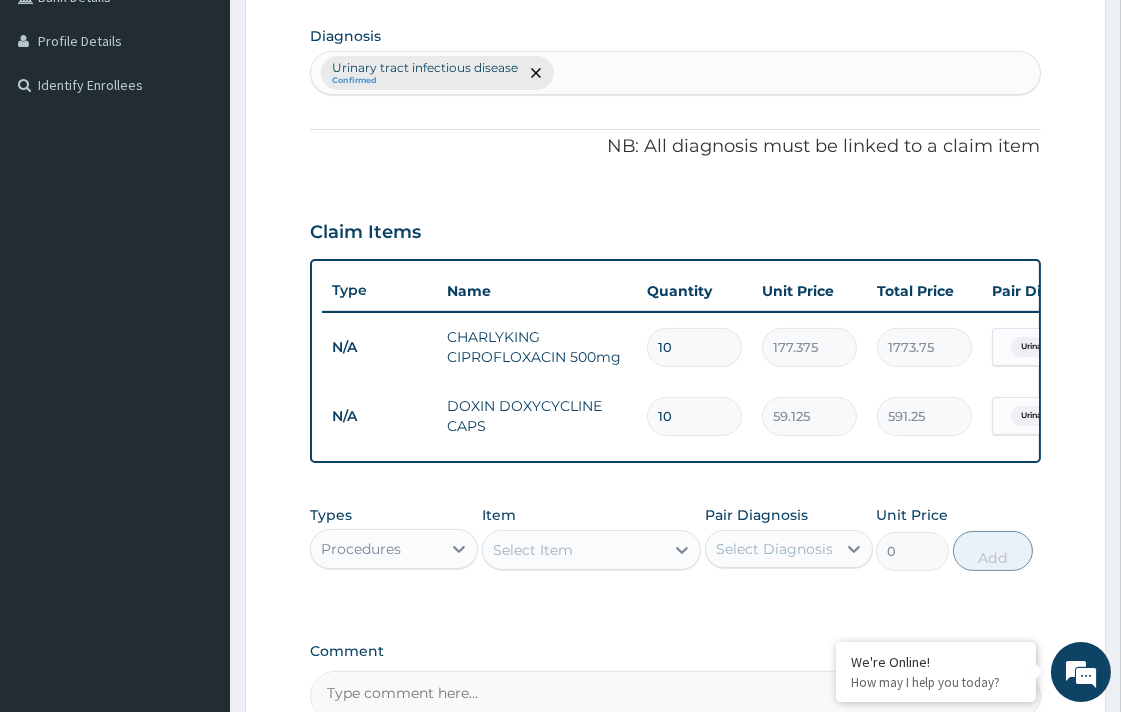 scroll, scrollTop: 555, scrollLeft: 0, axis: vertical 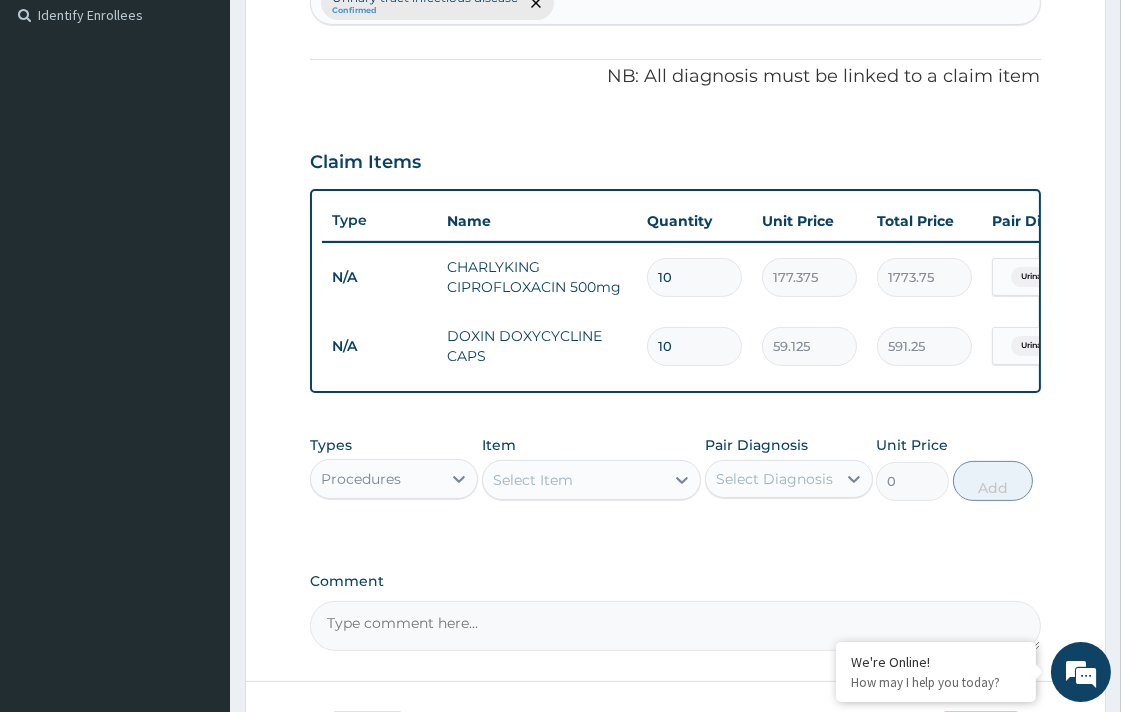 click on "Select Item" at bounding box center (573, 480) 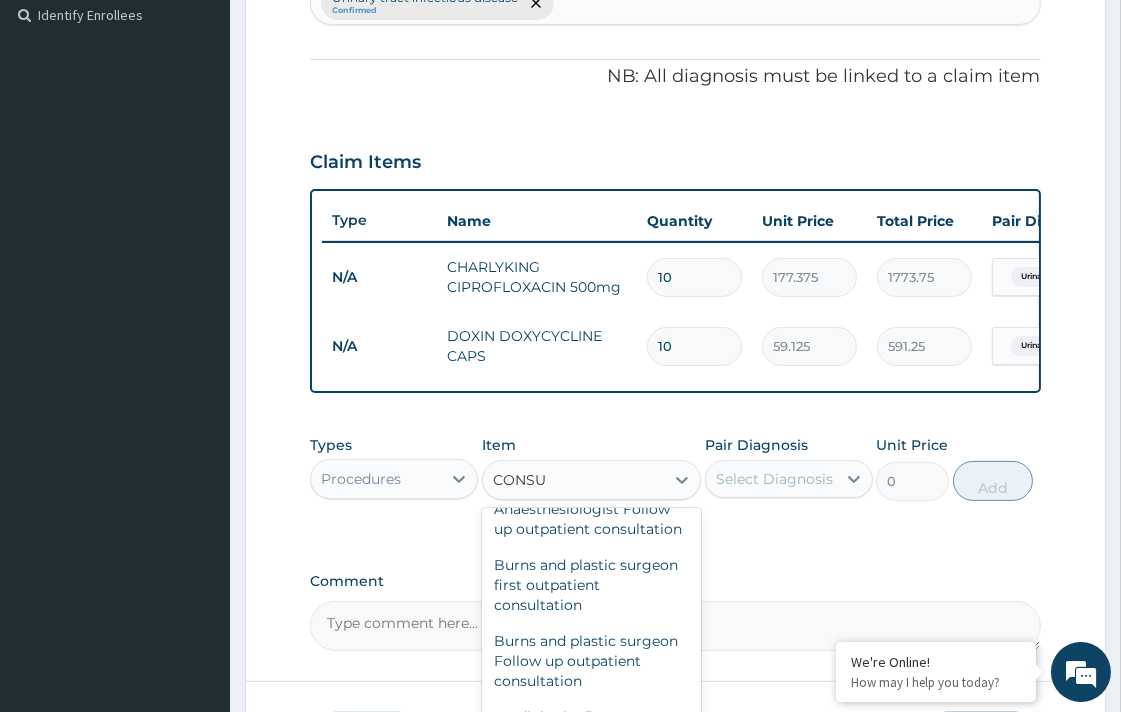 scroll, scrollTop: 222, scrollLeft: 0, axis: vertical 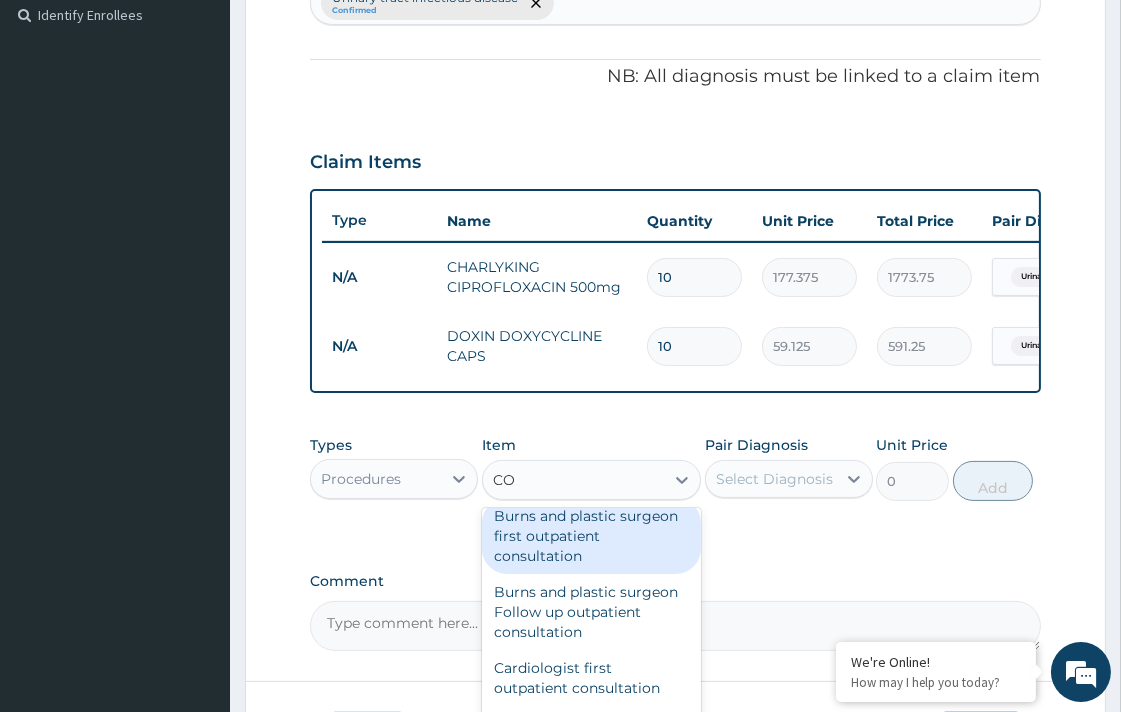 type on "C" 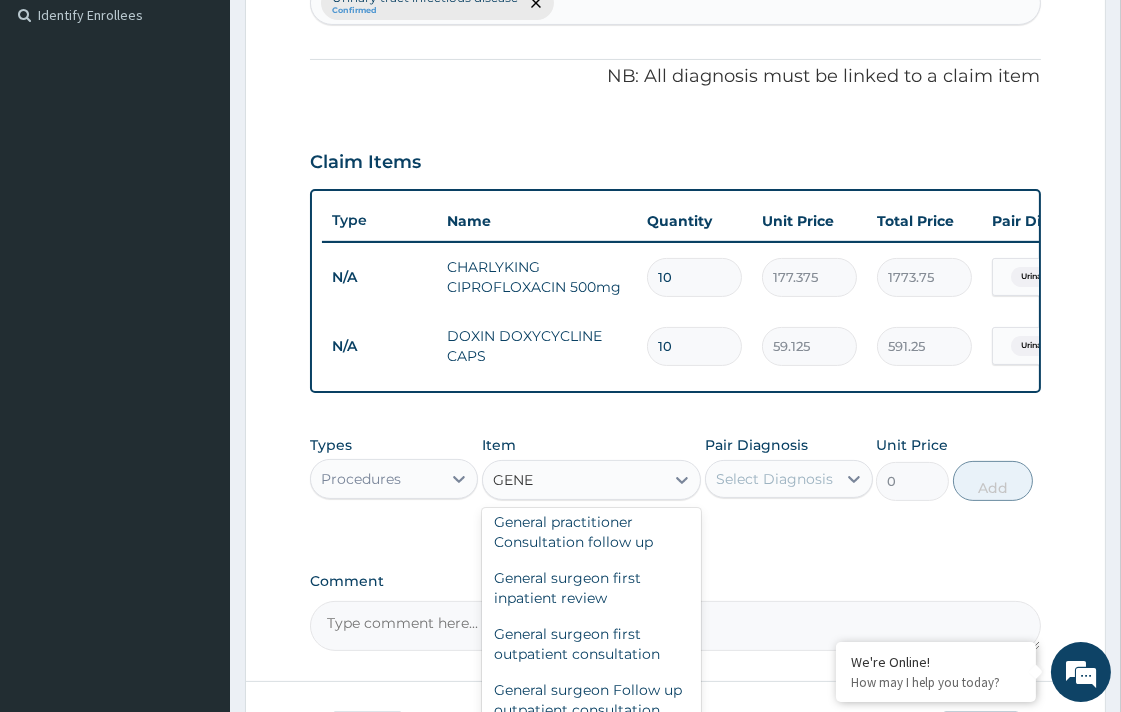 scroll, scrollTop: 0, scrollLeft: 0, axis: both 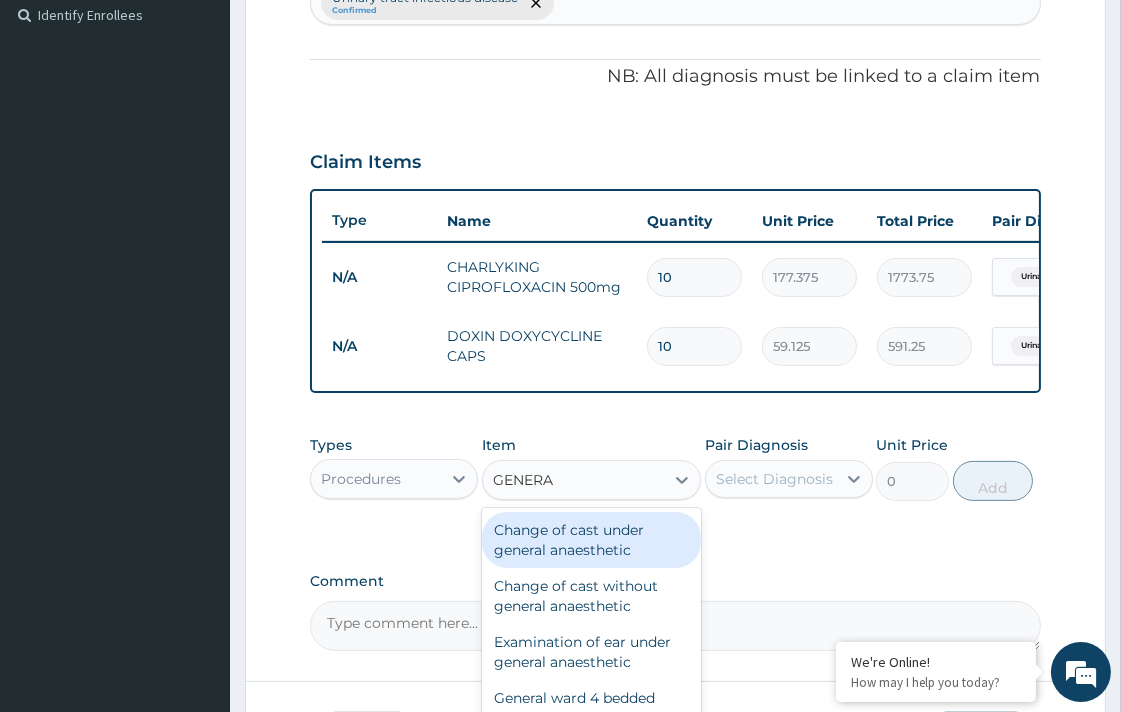 type on "GENERAL" 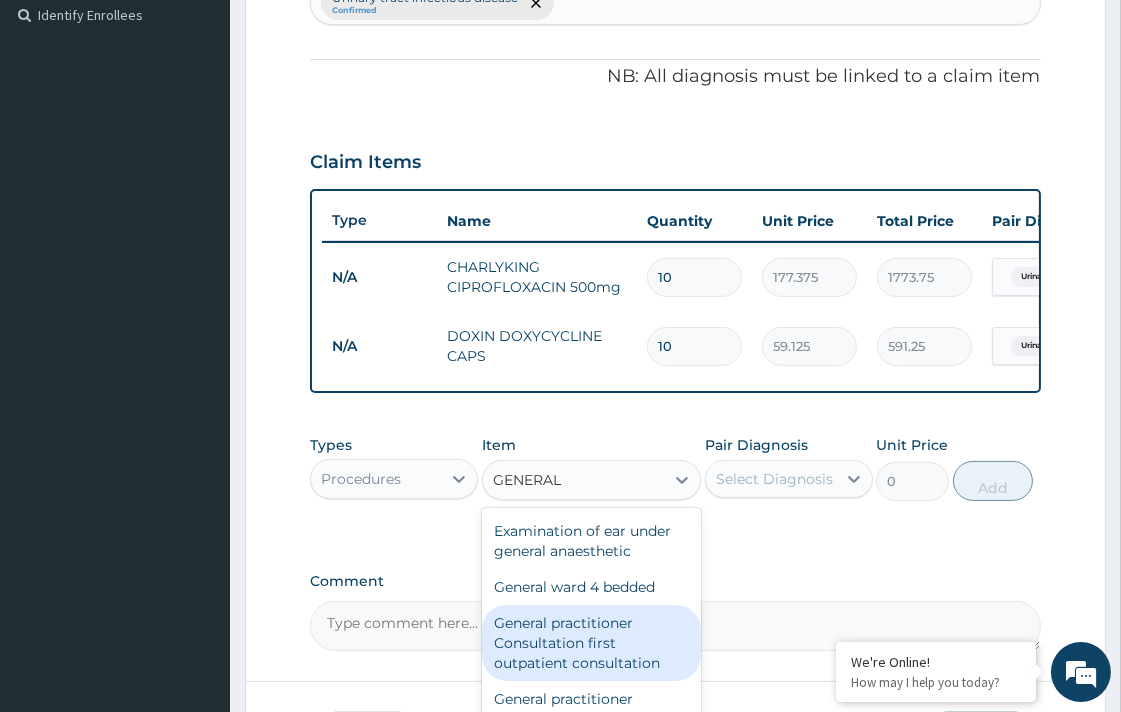 scroll, scrollTop: 222, scrollLeft: 0, axis: vertical 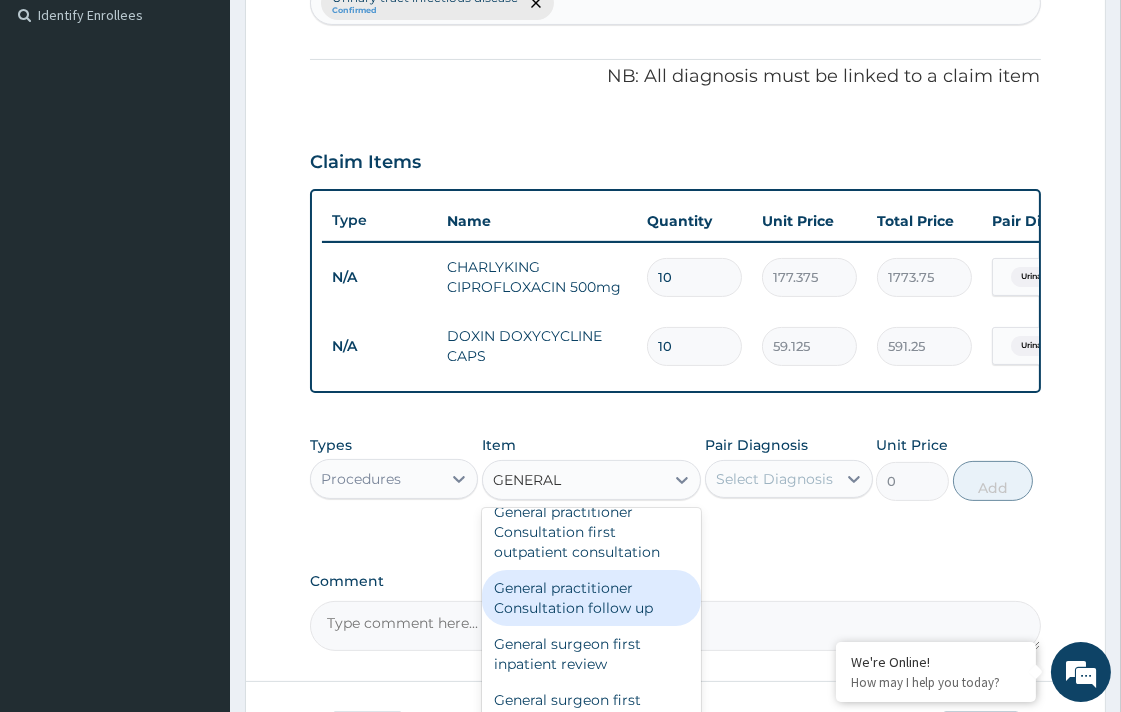 click on "General practitioner Consultation follow up" at bounding box center (591, 598) 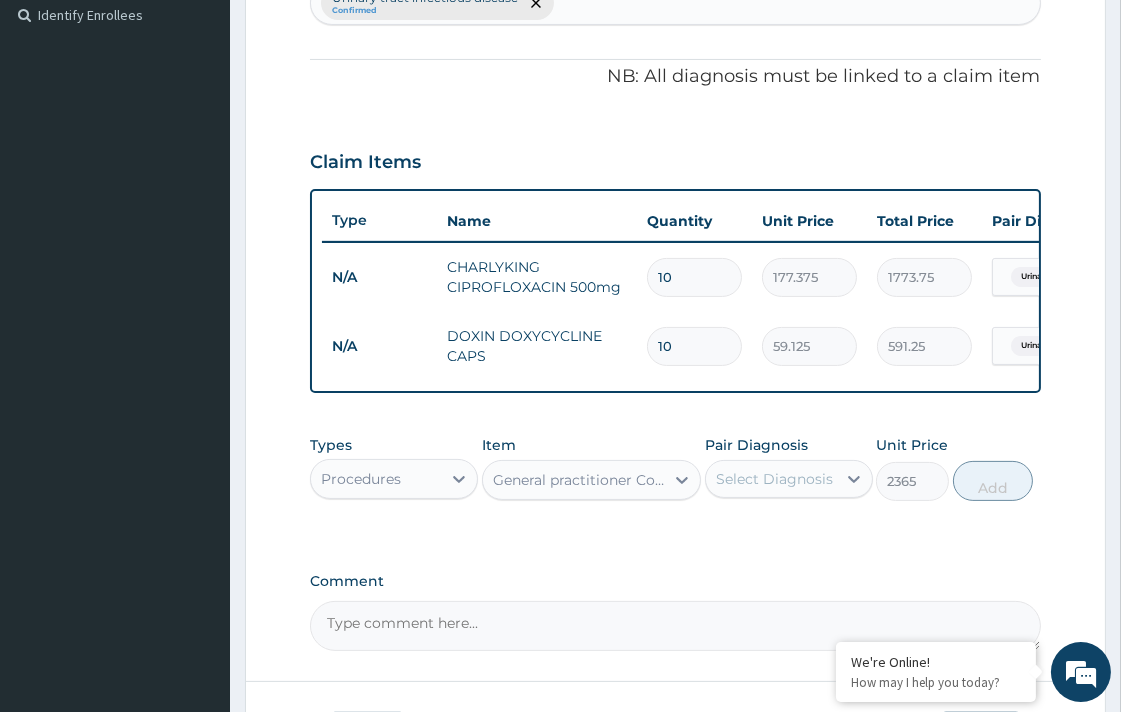 click on "Select Diagnosis" at bounding box center (774, 479) 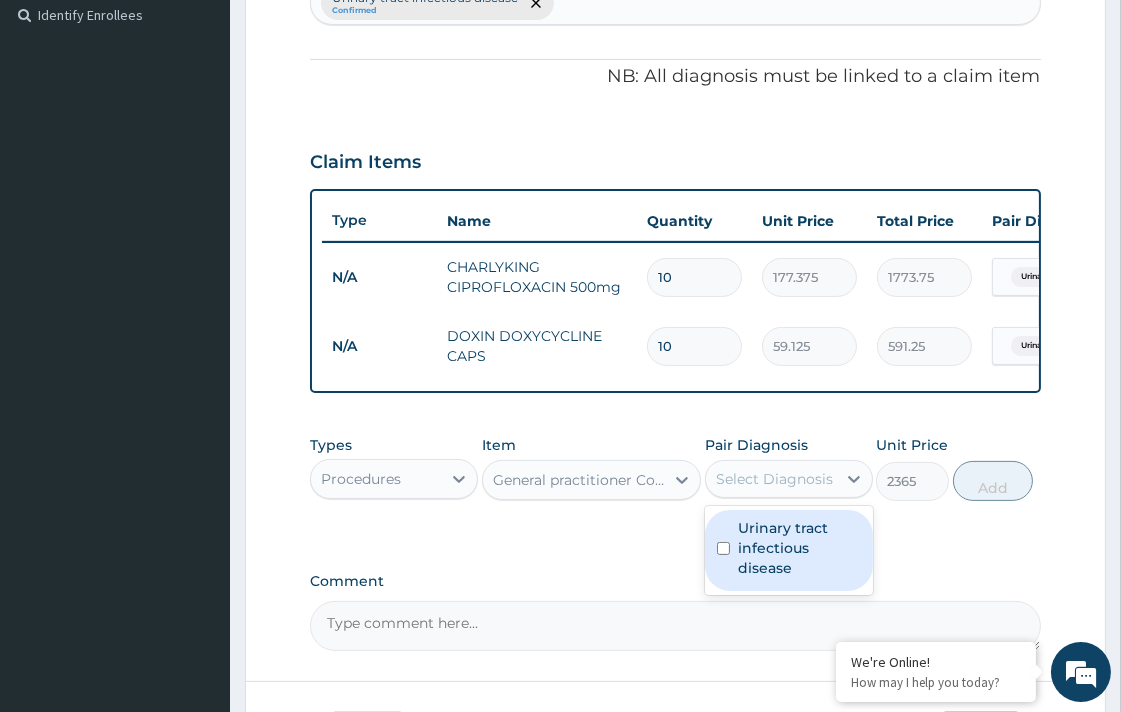 click on "Urinary tract infectious disease" at bounding box center [789, 550] 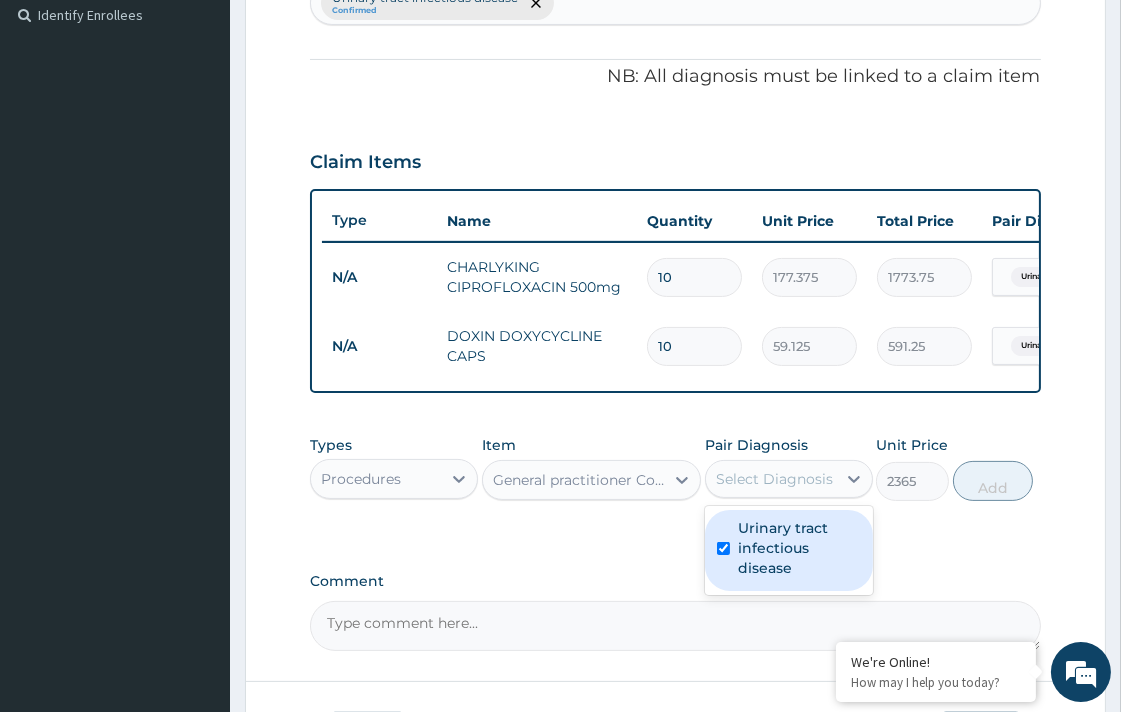 checkbox on "true" 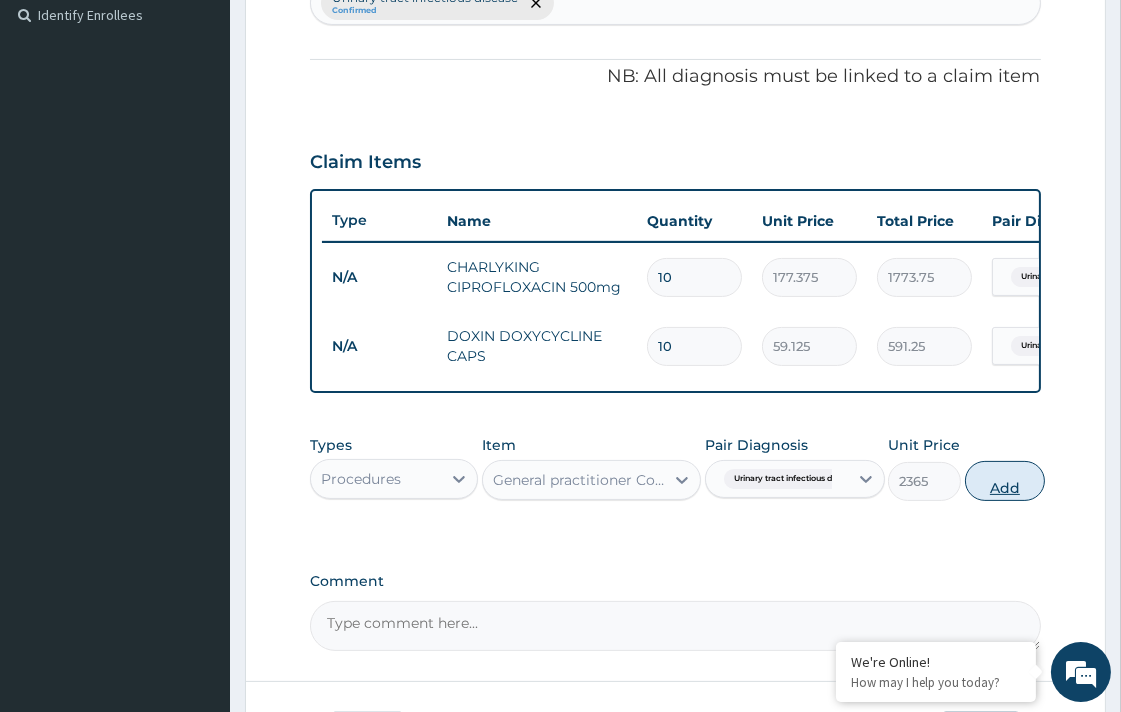 click on "Add" at bounding box center [1005, 481] 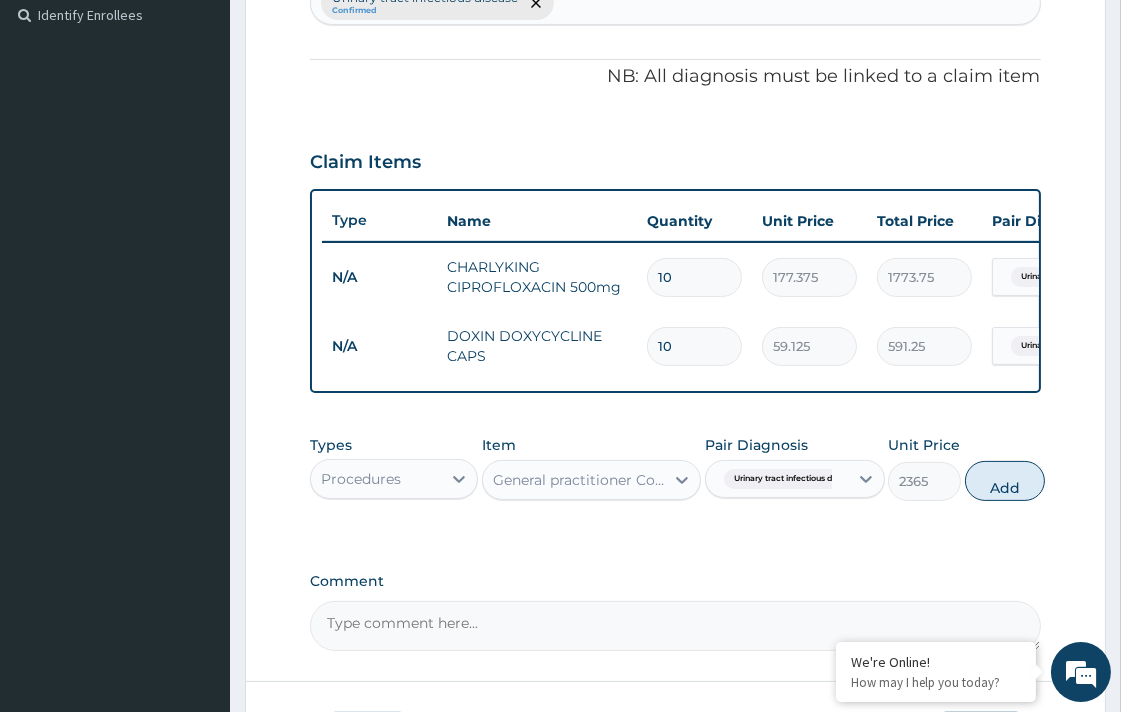 type on "0" 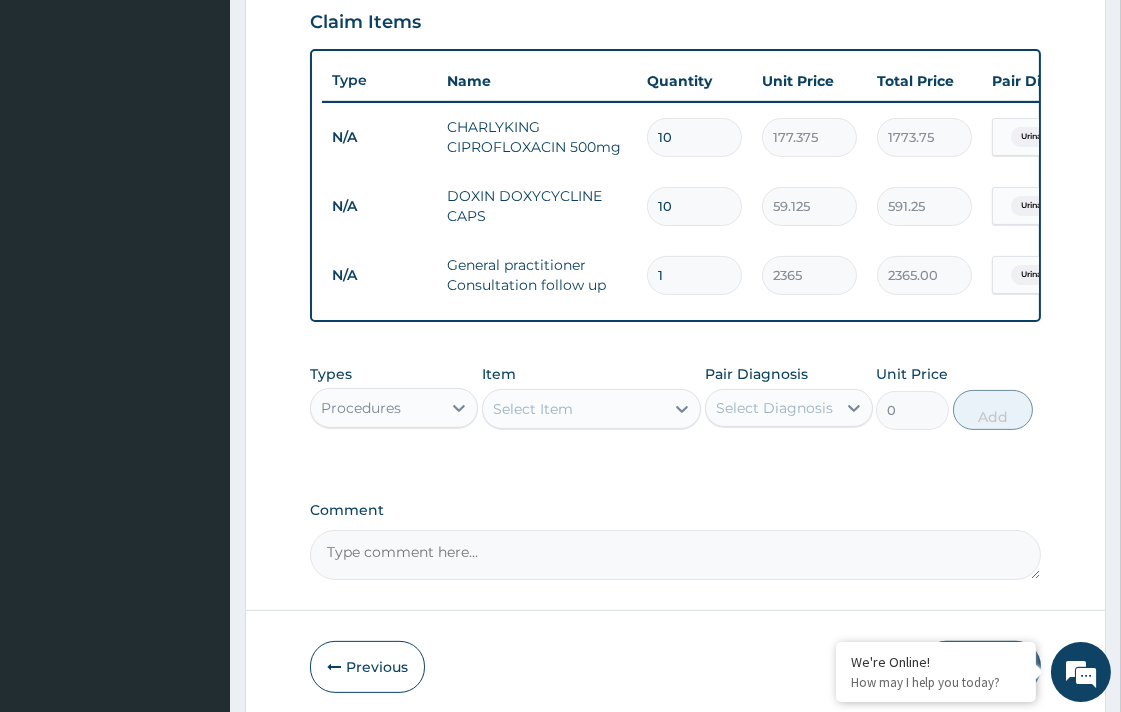 scroll, scrollTop: 555, scrollLeft: 0, axis: vertical 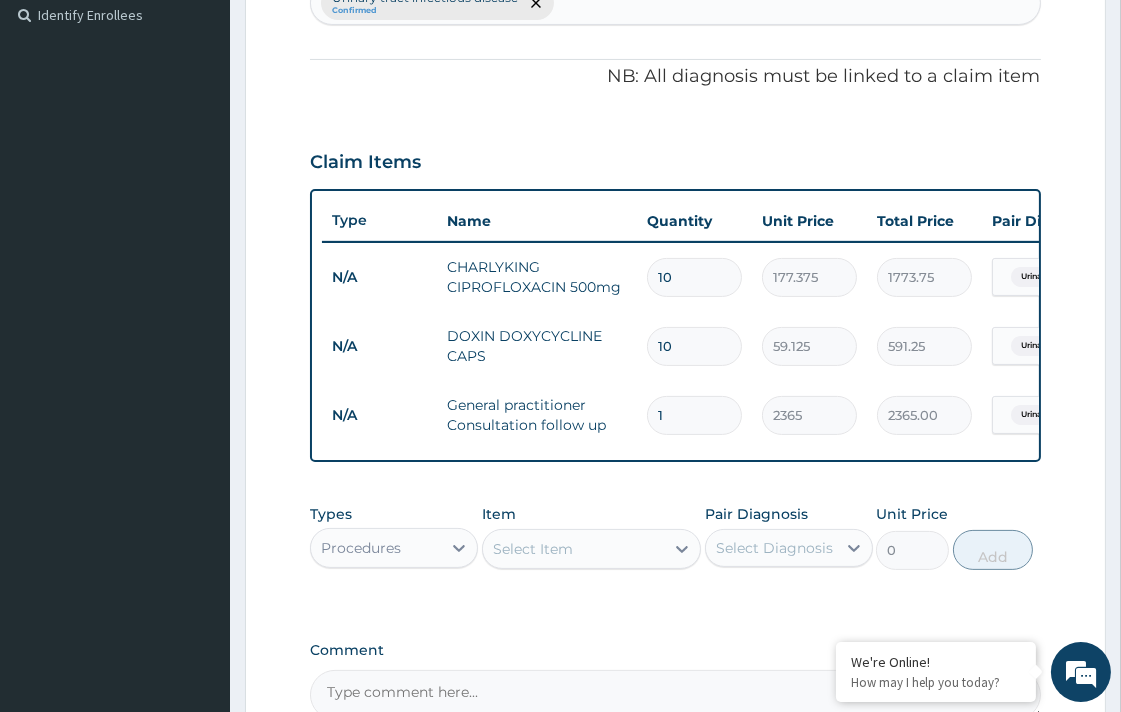 click on "10" at bounding box center (694, 277) 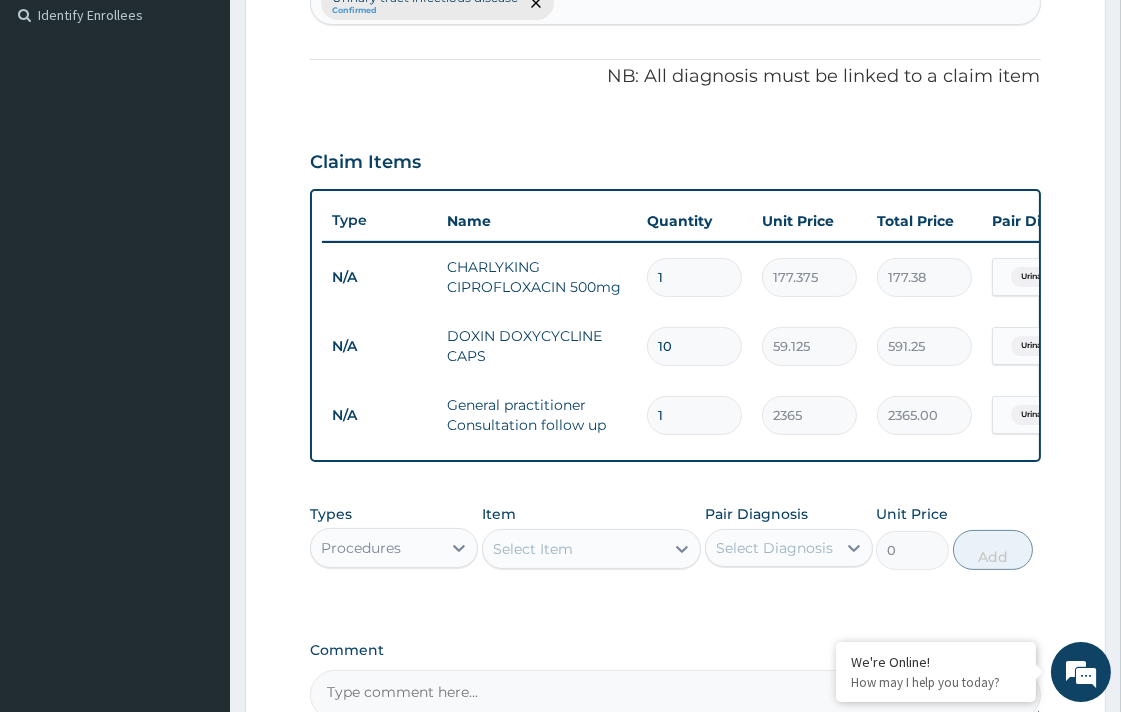 type on "14" 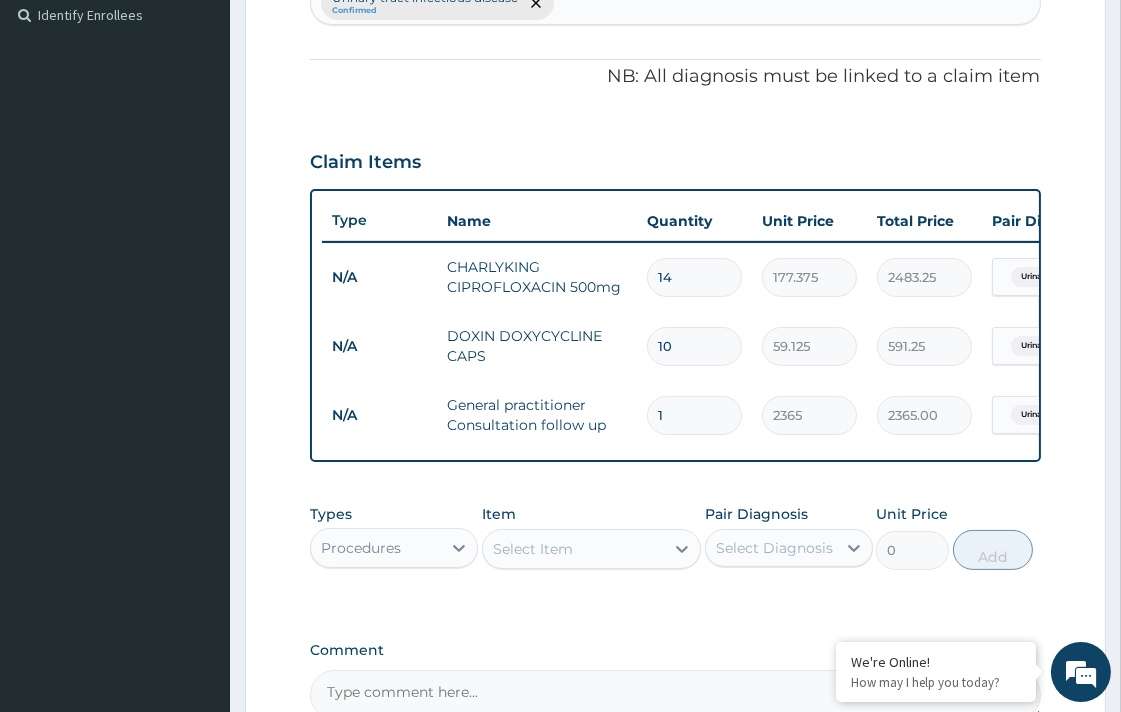 click on "Claim Items" at bounding box center [675, 158] 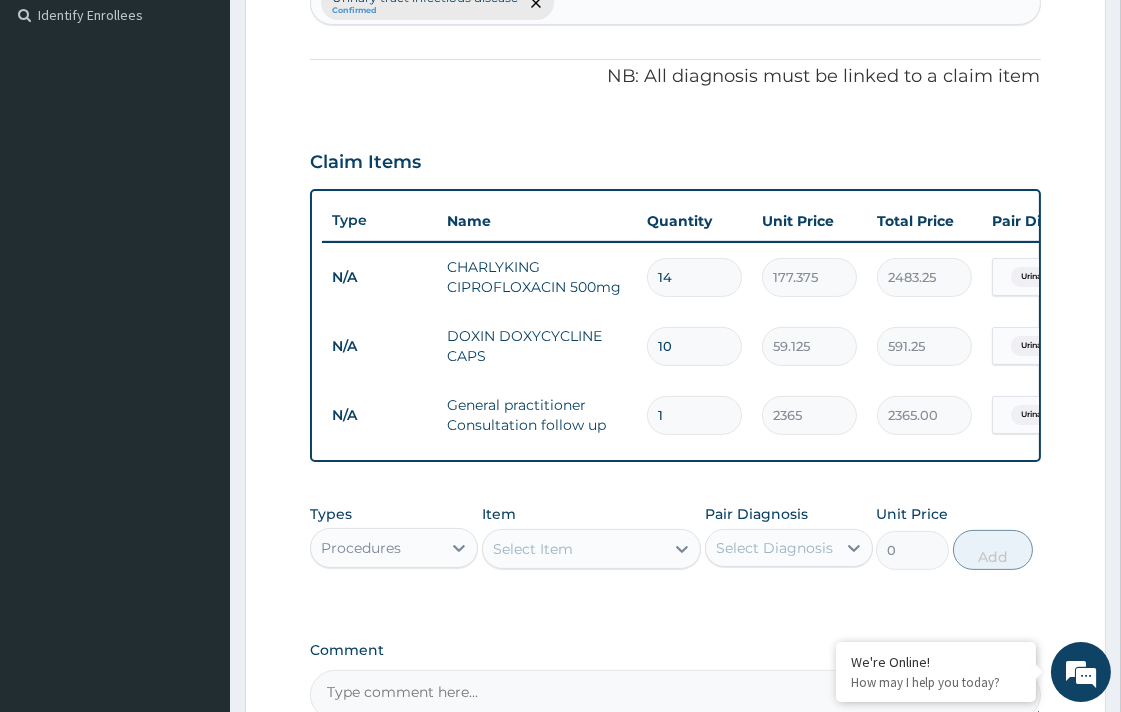 type on "1" 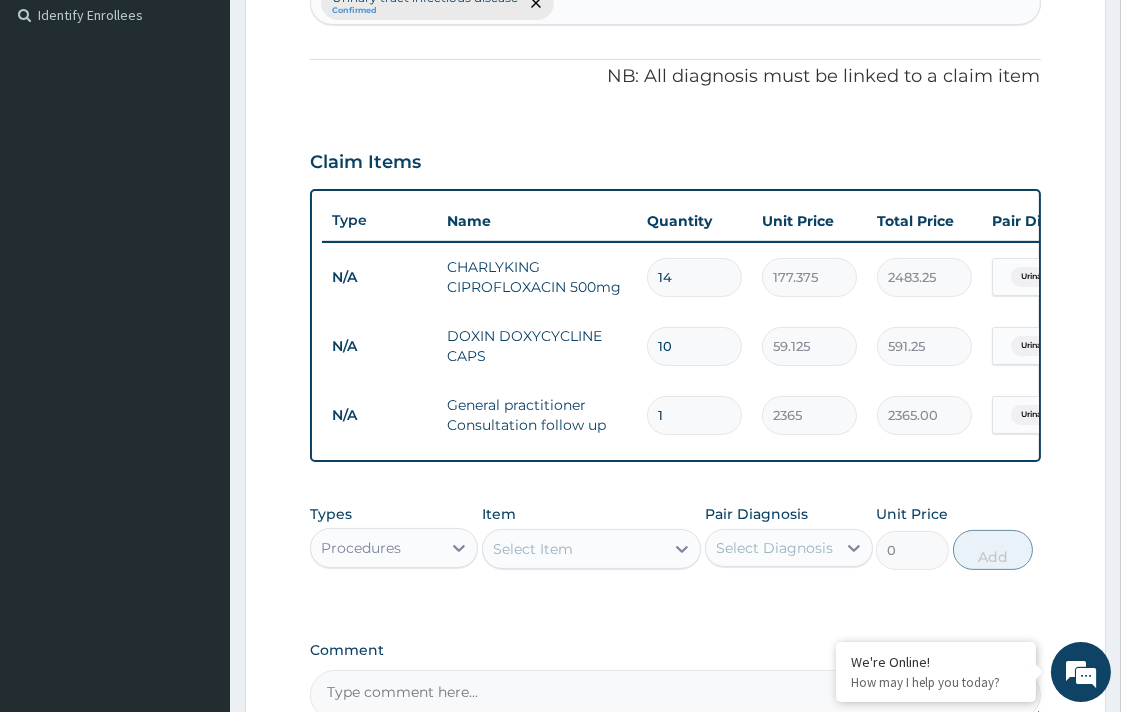 type on "177.38" 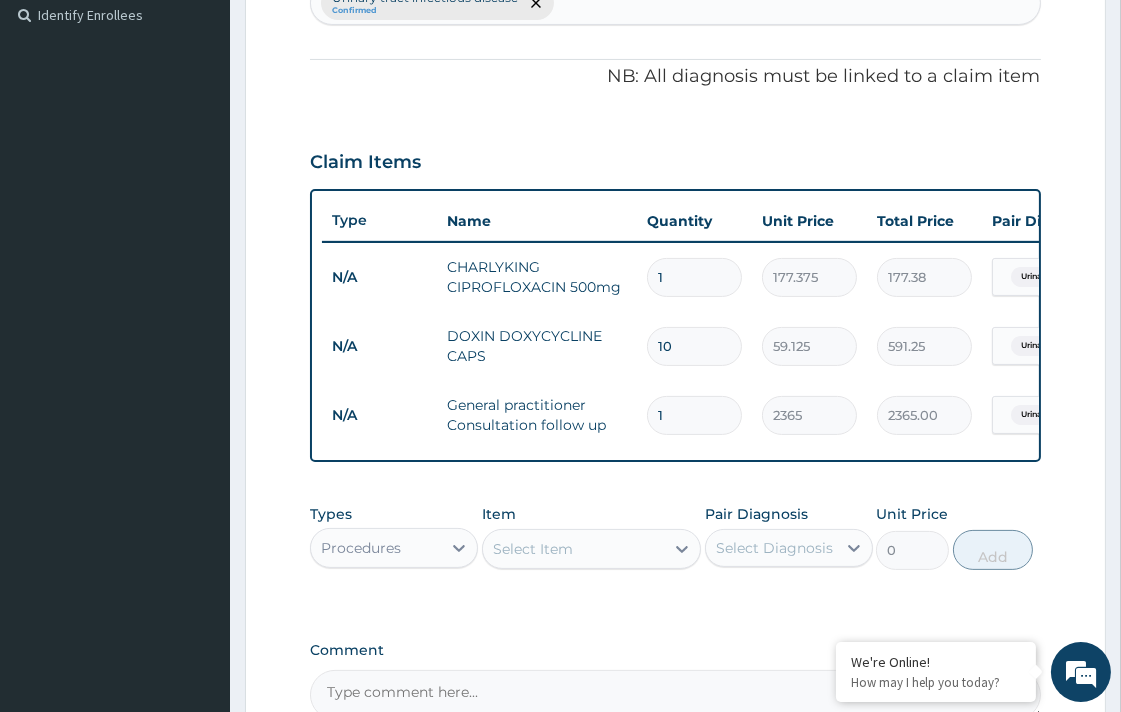 type on "10" 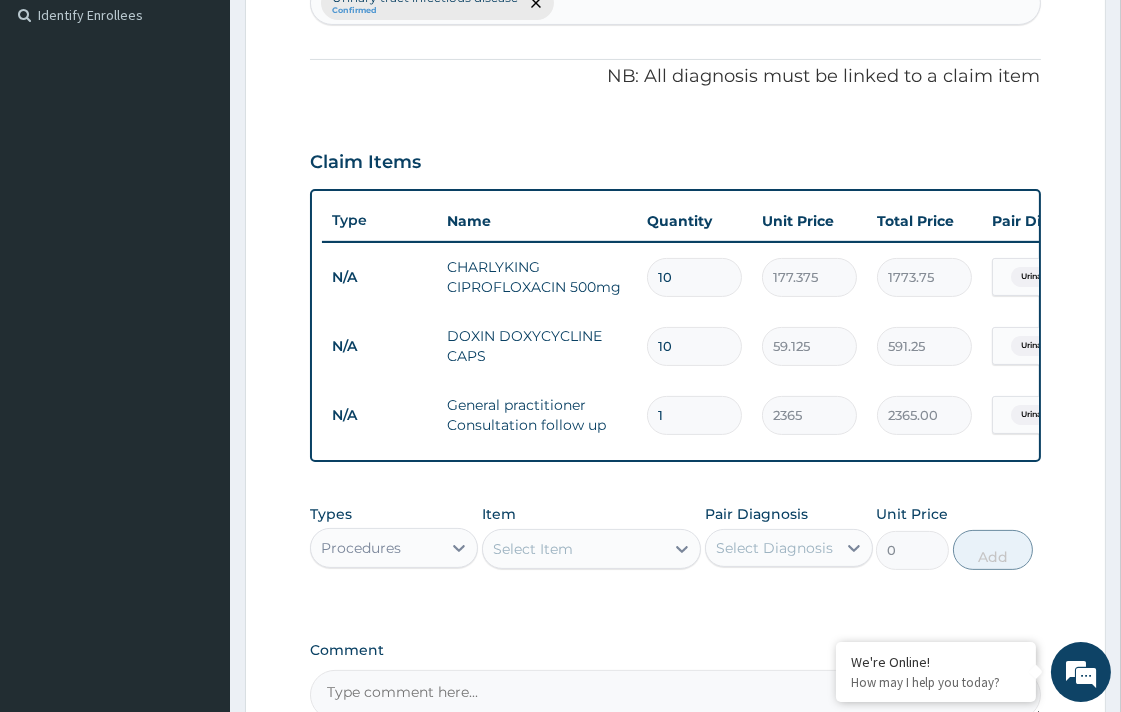 type on "1" 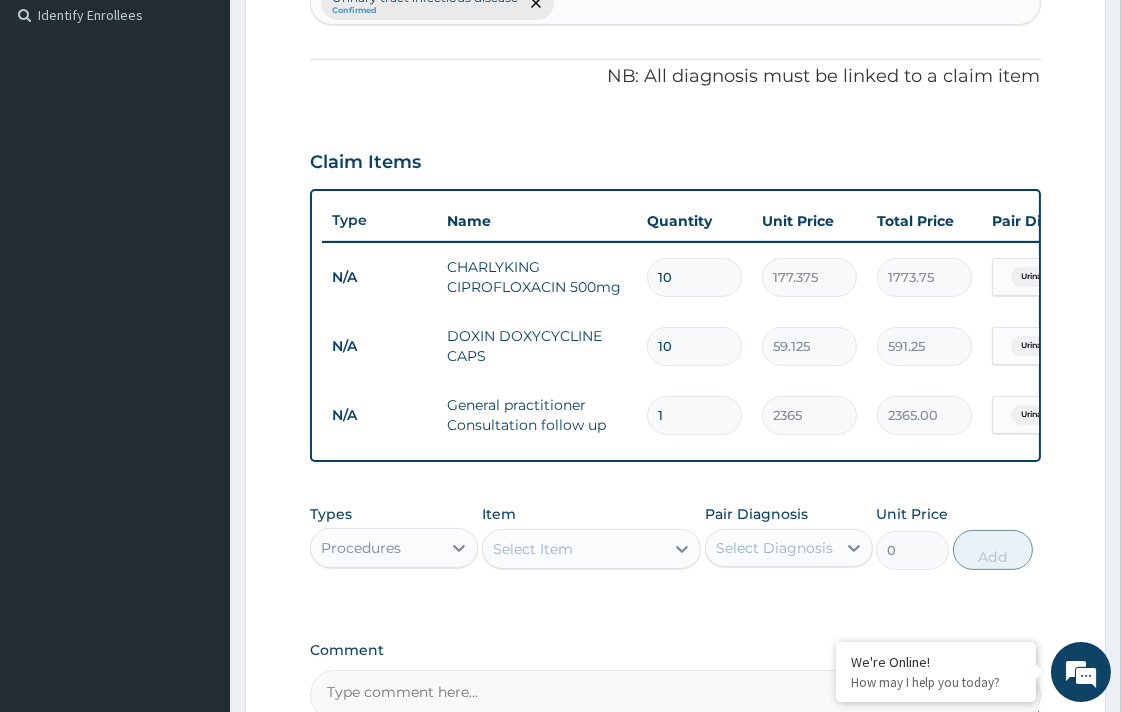 type on "177.38" 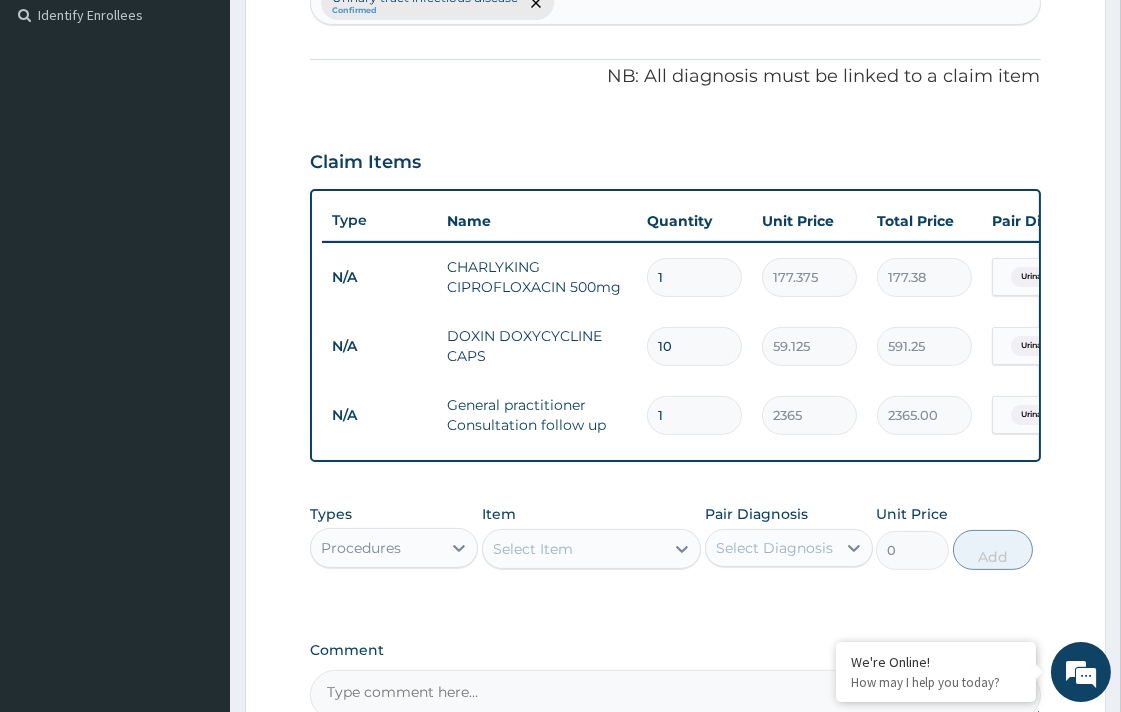 type on "14" 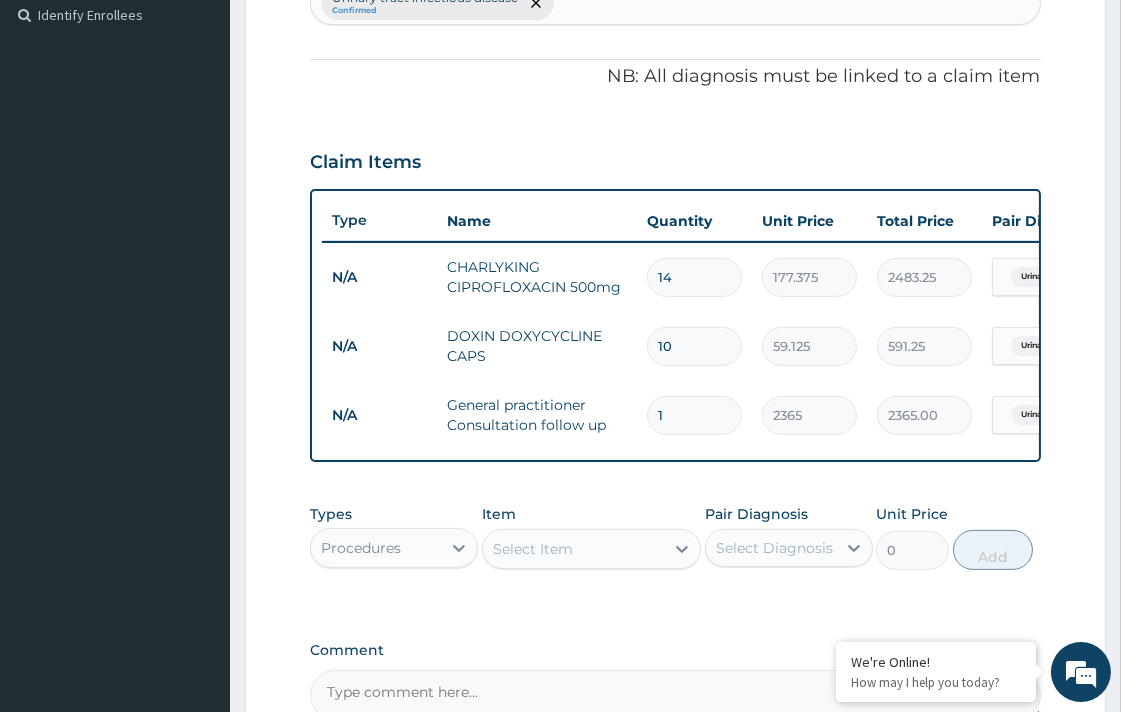 click on "Claim Items" at bounding box center [675, 158] 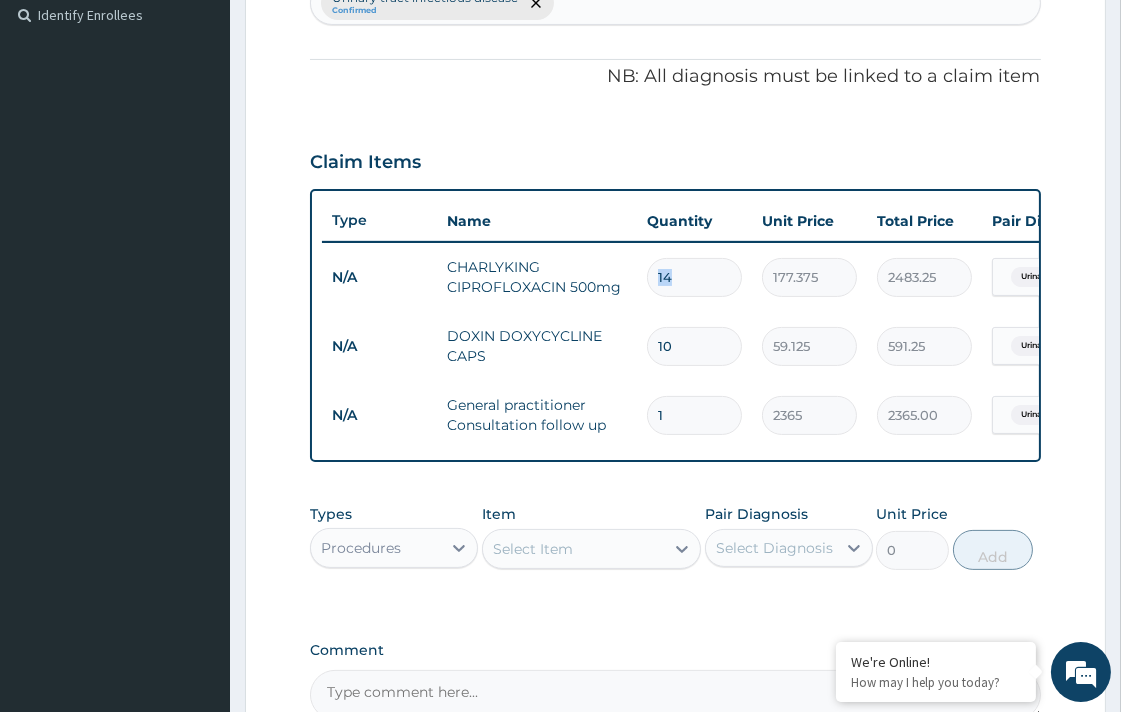 click on "14" at bounding box center (694, 277) 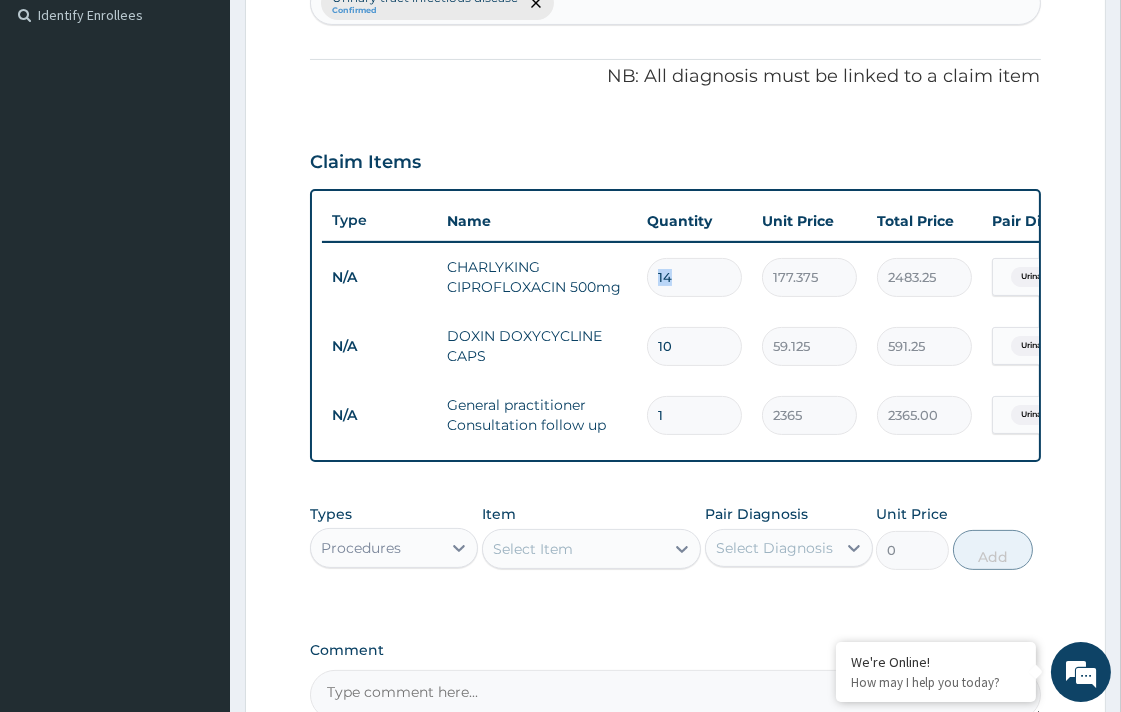 click on "14" at bounding box center [694, 277] 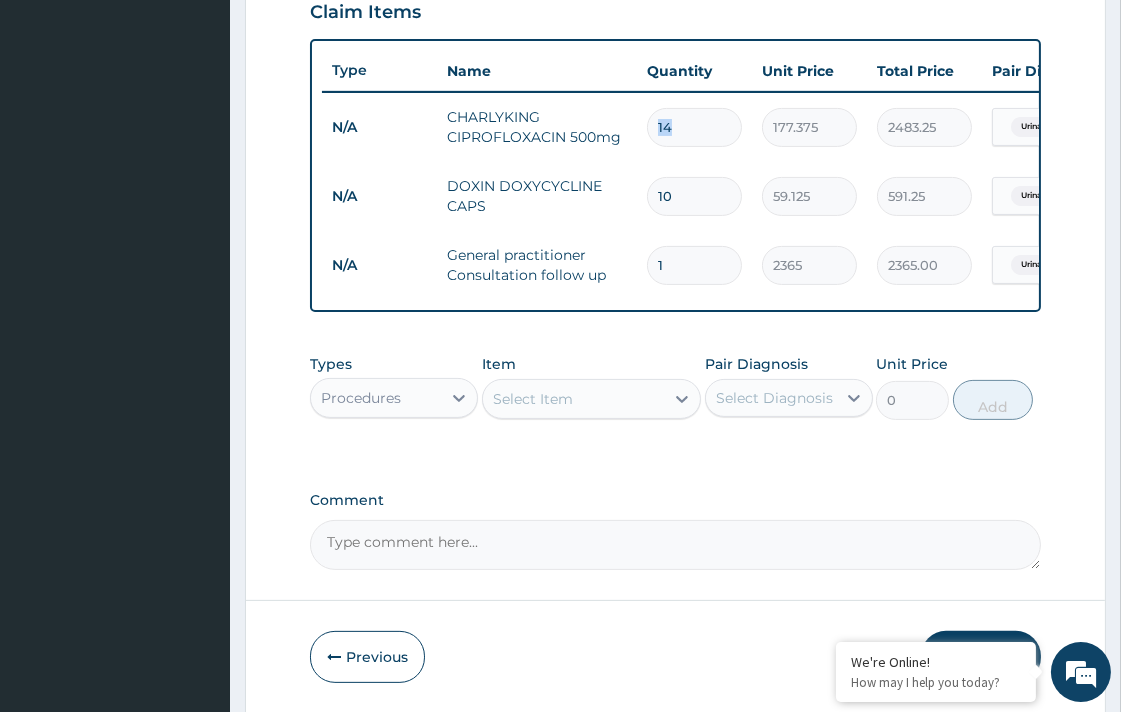 scroll, scrollTop: 777, scrollLeft: 0, axis: vertical 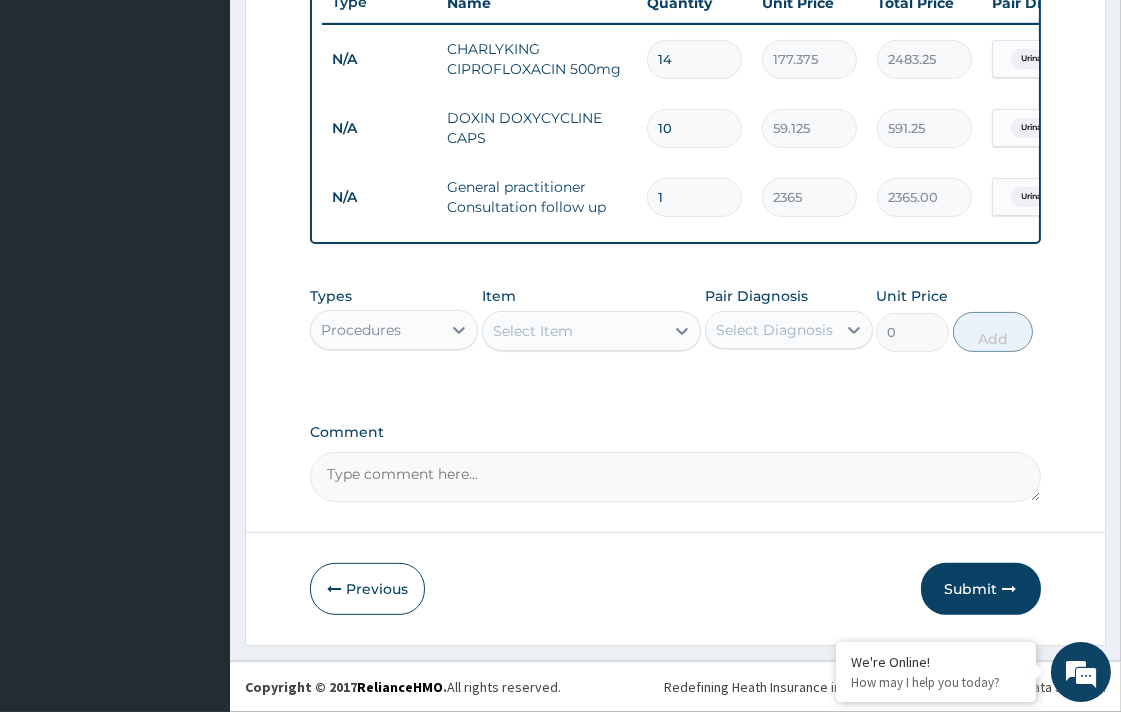 click on "PA Code / Prescription Code Enter Code(Secondary Care Only) Encounter Date 04-08-2025 Important Notice Please enter PA codes before entering items that are not attached to a PA code   All diagnoses entered must be linked to a claim item. Diagnosis & Claim Items that are visible but inactive cannot be edited because they were imported from an already approved PA code. Diagnosis Urinary tract infectious disease Confirmed NB: All diagnosis must be linked to a claim item Claim Items Type Name Quantity Unit Price Total Price Pair Diagnosis Actions N/A CHARLYKING CIPROFLOXACIN 500mg 14 177.375 2483.25 Urinary tract infectious disea... Delete N/A DOXIN DOXYCYCLINE CAPS 10 59.125 591.25 Urinary tract infectious disea... Delete N/A General practitioner Consultation follow up 1 2365 2365.00 Urinary tract infectious disea... Delete Types Procedures Item Select Item Pair Diagnosis Select Diagnosis Unit Price 0 Add Comment" at bounding box center [675, -40] 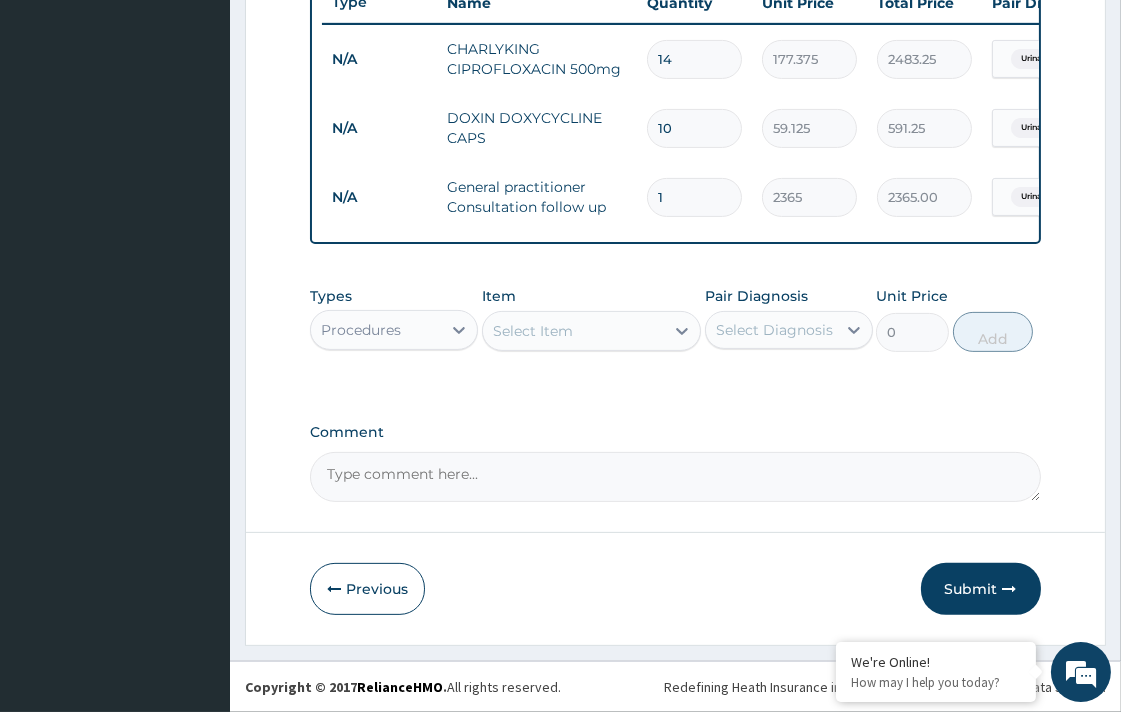 scroll, scrollTop: 788, scrollLeft: 0, axis: vertical 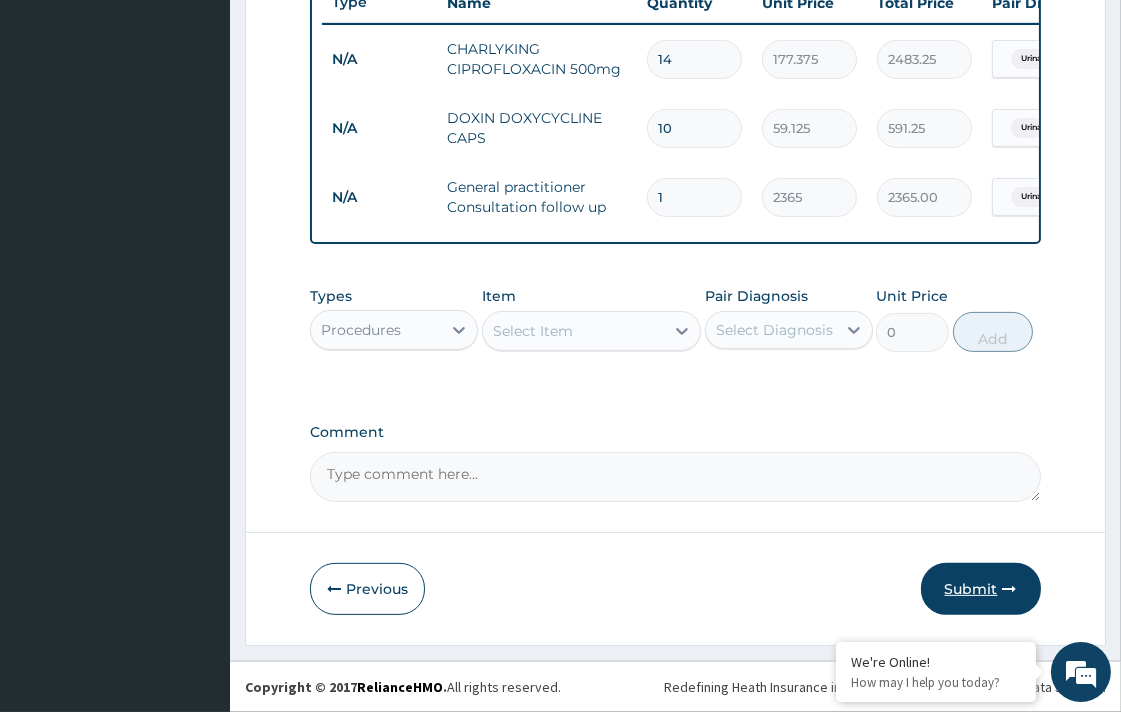 click on "Submit" at bounding box center (981, 589) 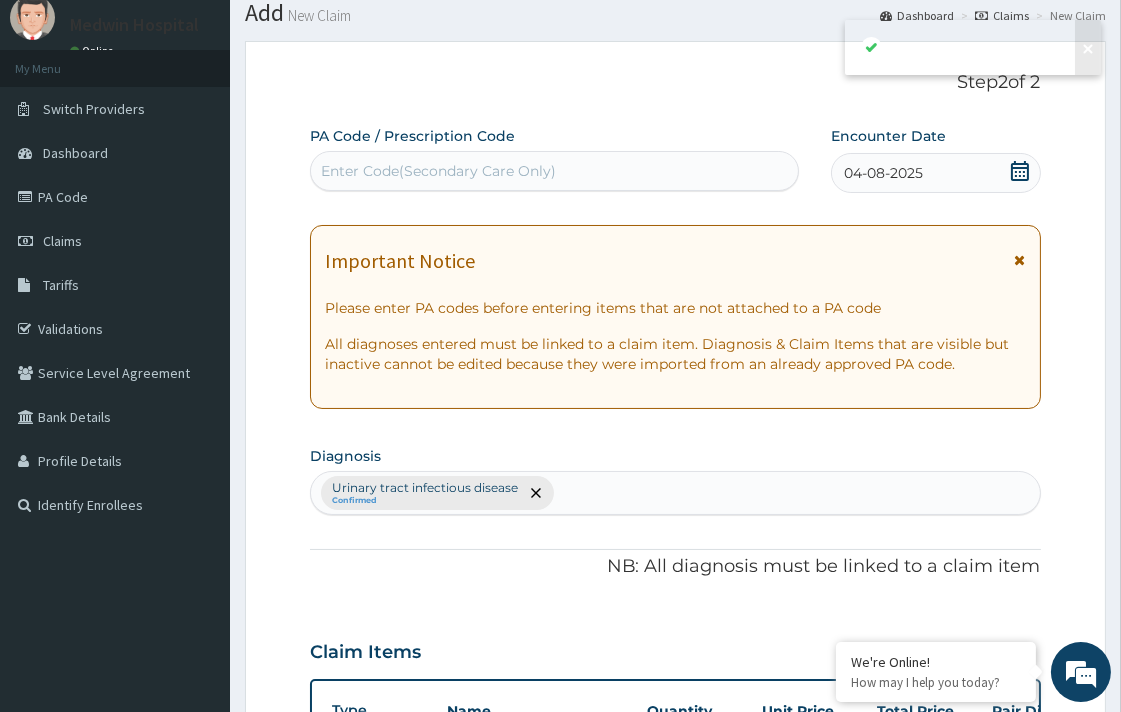 scroll, scrollTop: 788, scrollLeft: 0, axis: vertical 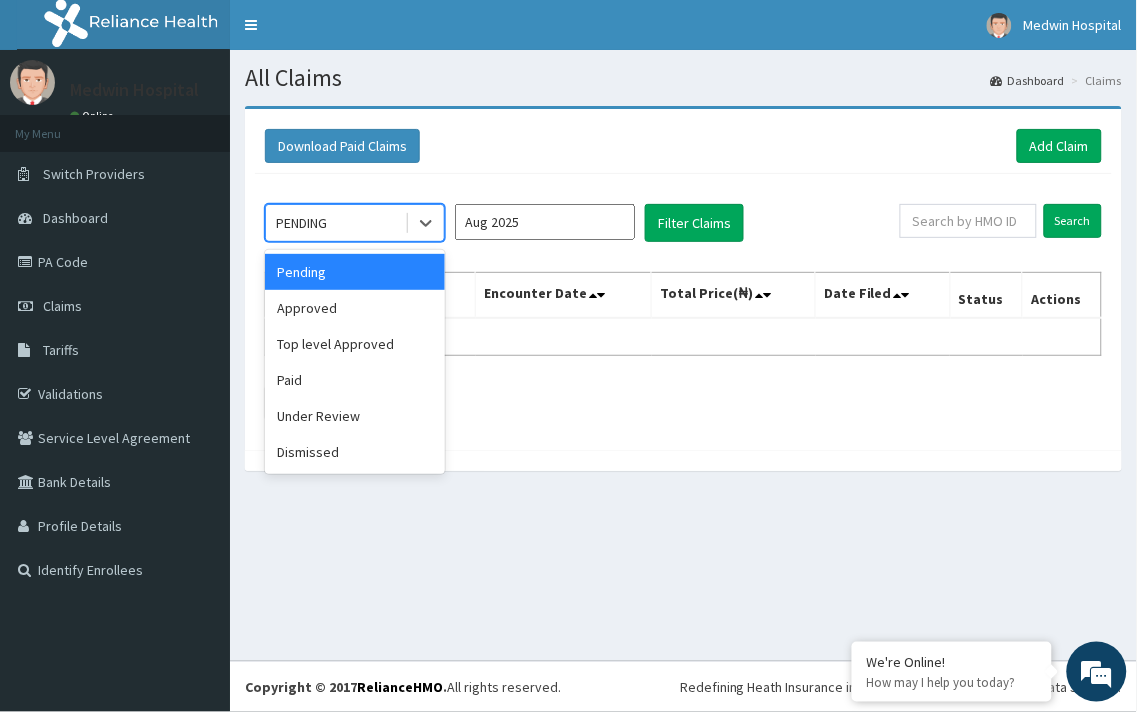 click on "PENDING" at bounding box center [335, 223] 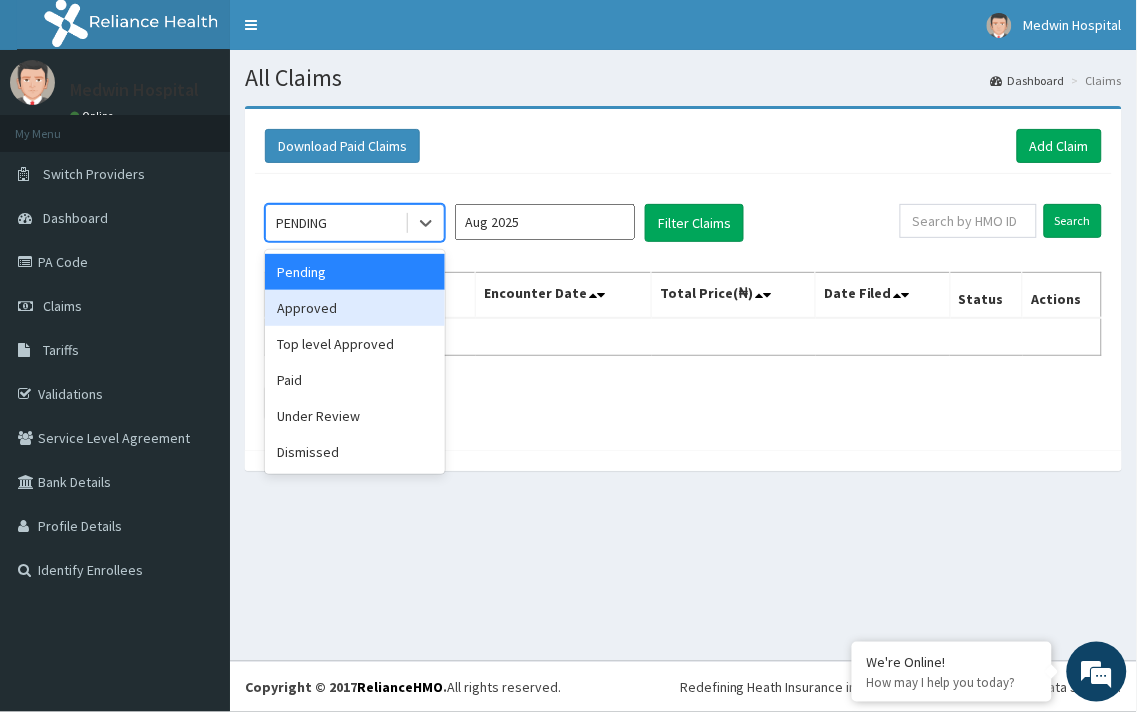 drag, startPoint x: 358, startPoint y: 315, endPoint x: 386, endPoint y: 311, distance: 28.284271 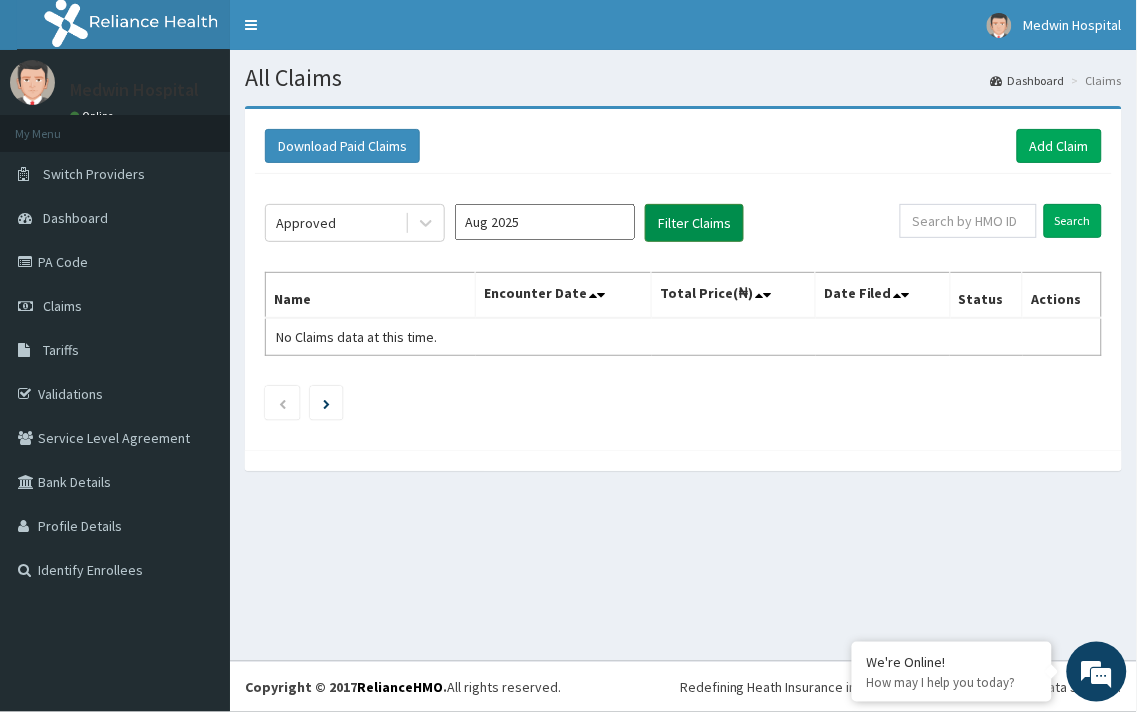 click on "Filter Claims" at bounding box center (694, 223) 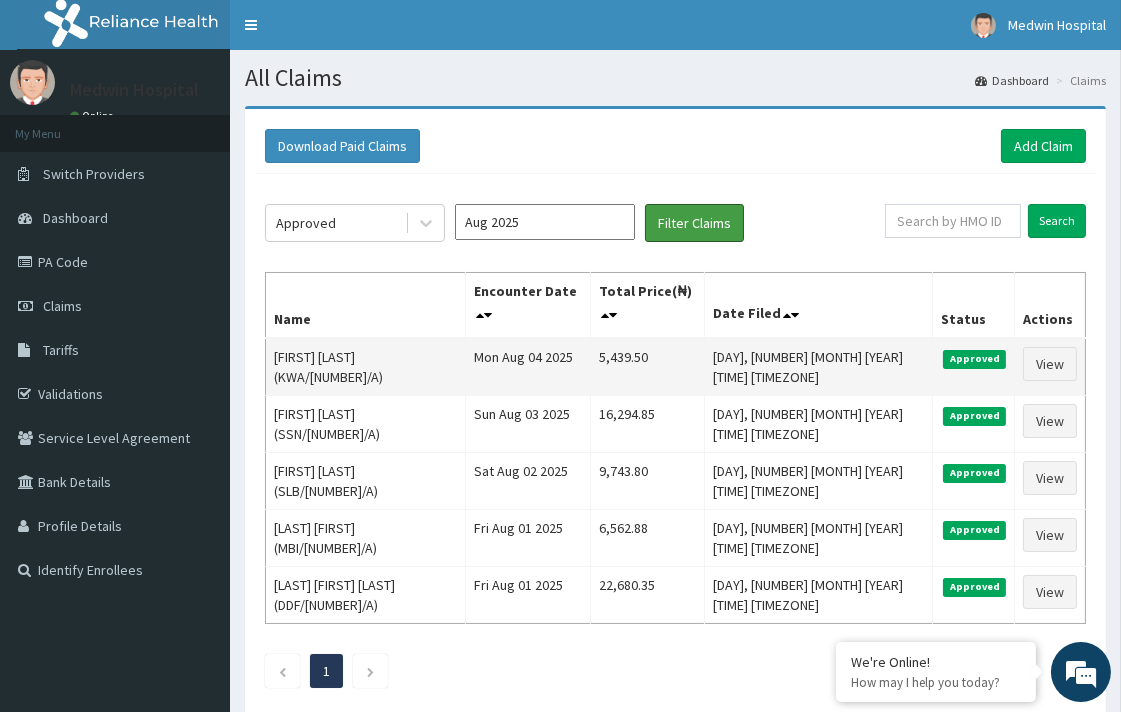 scroll, scrollTop: 0, scrollLeft: 0, axis: both 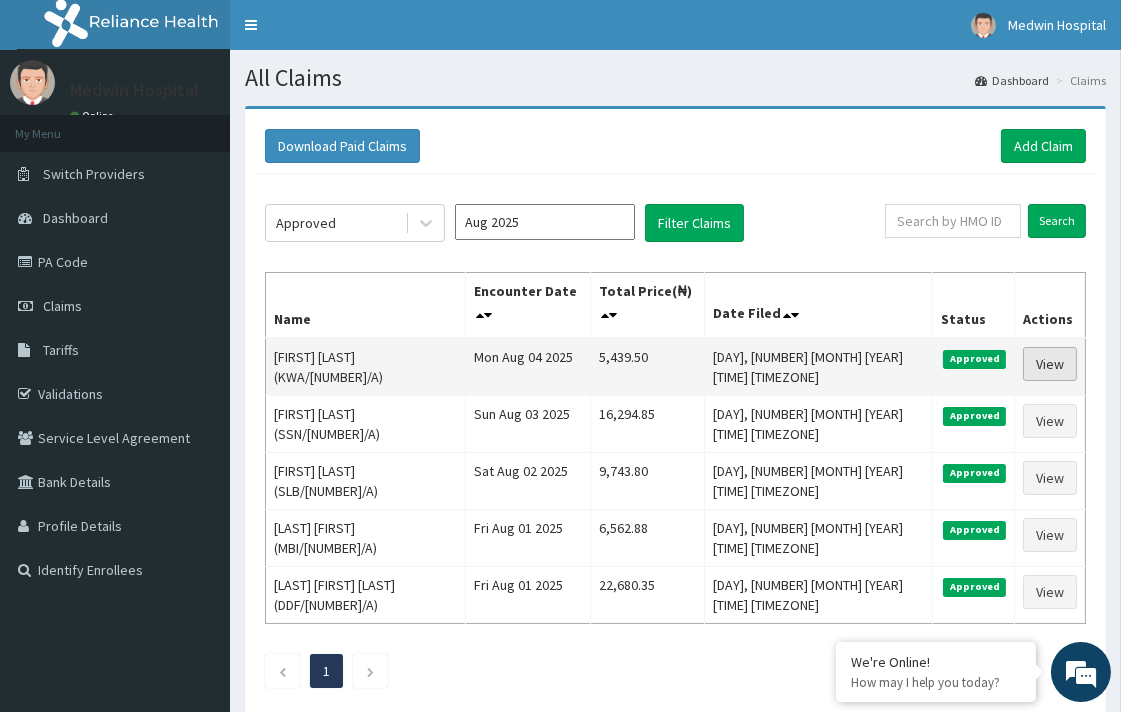 click on "View" at bounding box center (1050, 364) 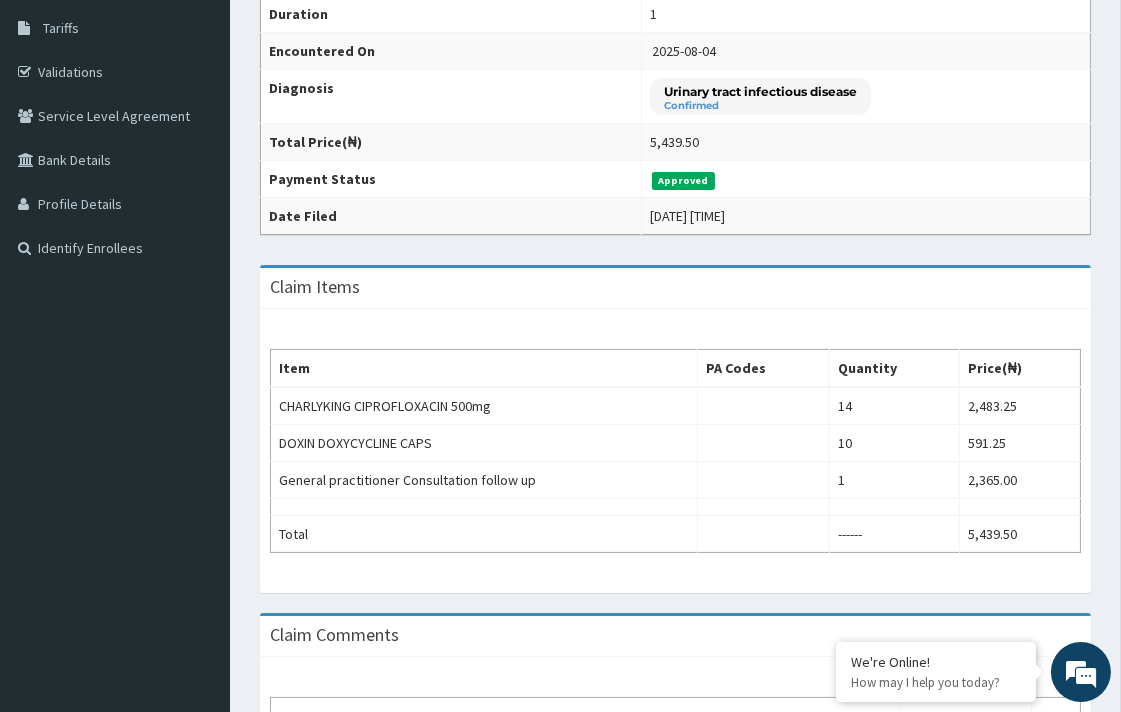 scroll, scrollTop: 444, scrollLeft: 0, axis: vertical 